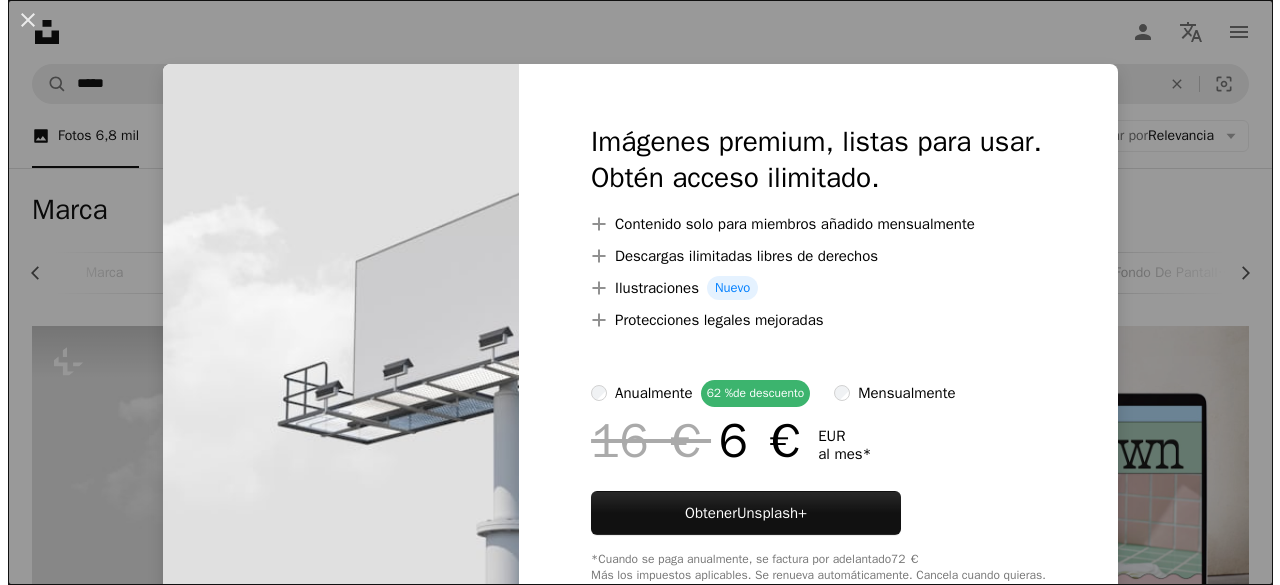 scroll, scrollTop: 207, scrollLeft: 0, axis: vertical 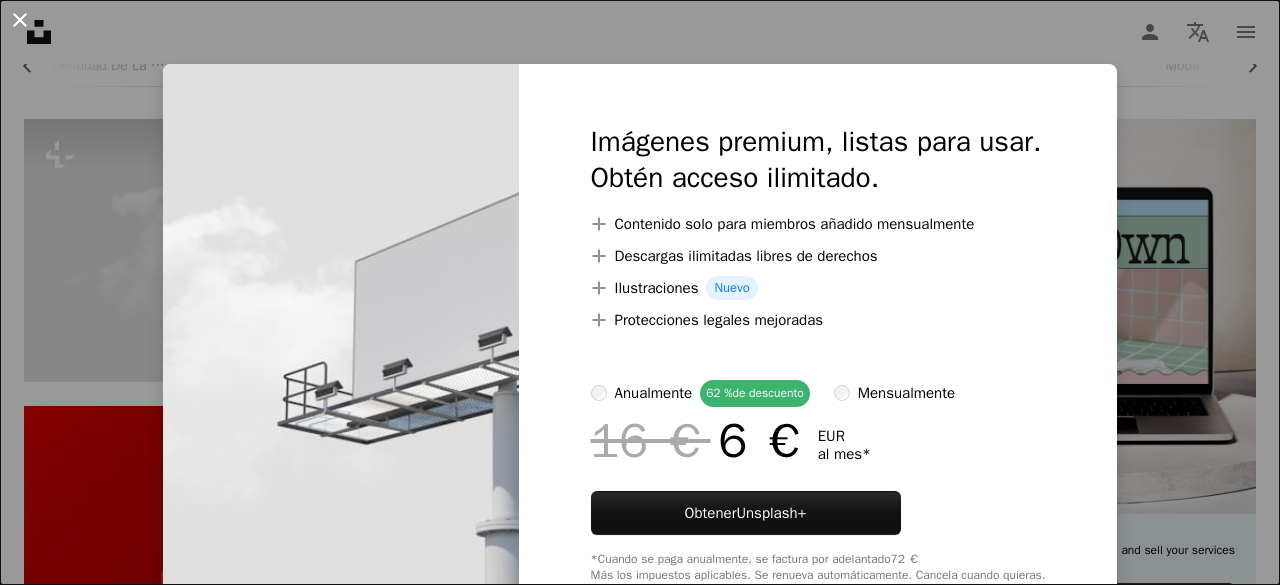 click on "An X shape" at bounding box center [20, 20] 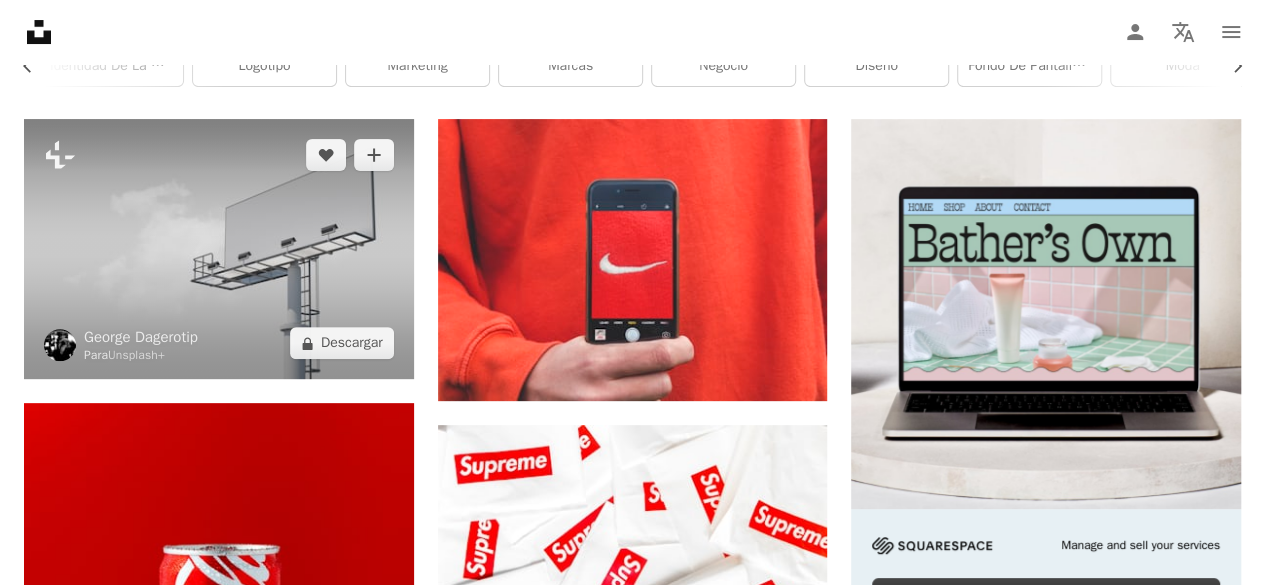 click at bounding box center [219, 249] 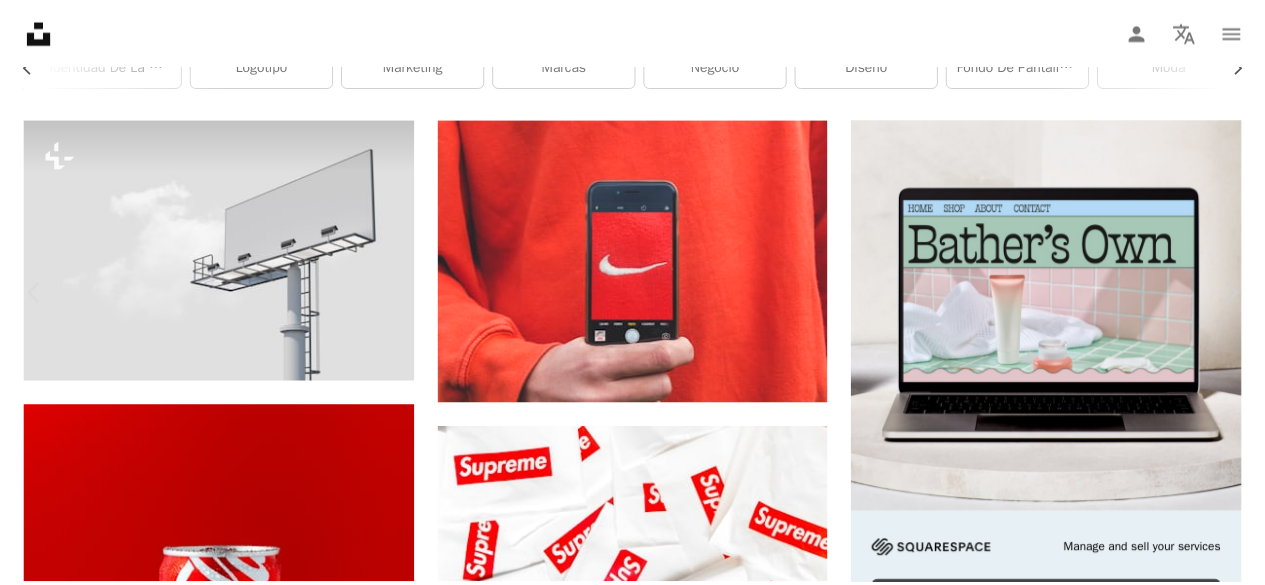 scroll, scrollTop: 0, scrollLeft: 0, axis: both 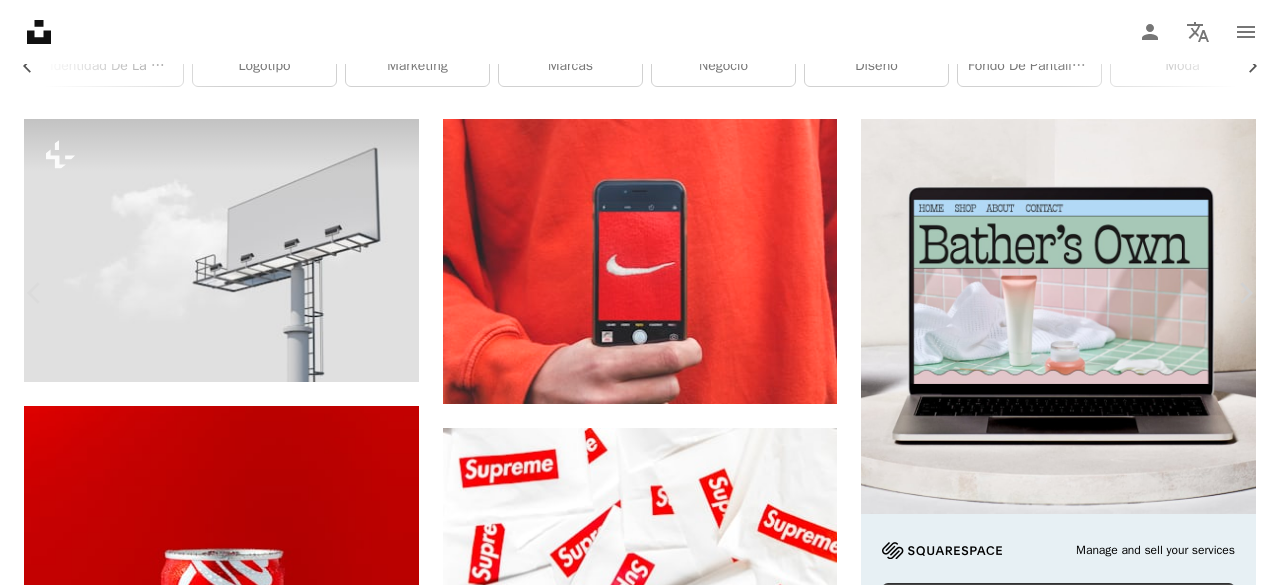 click on "An X shape" at bounding box center (20, 20) 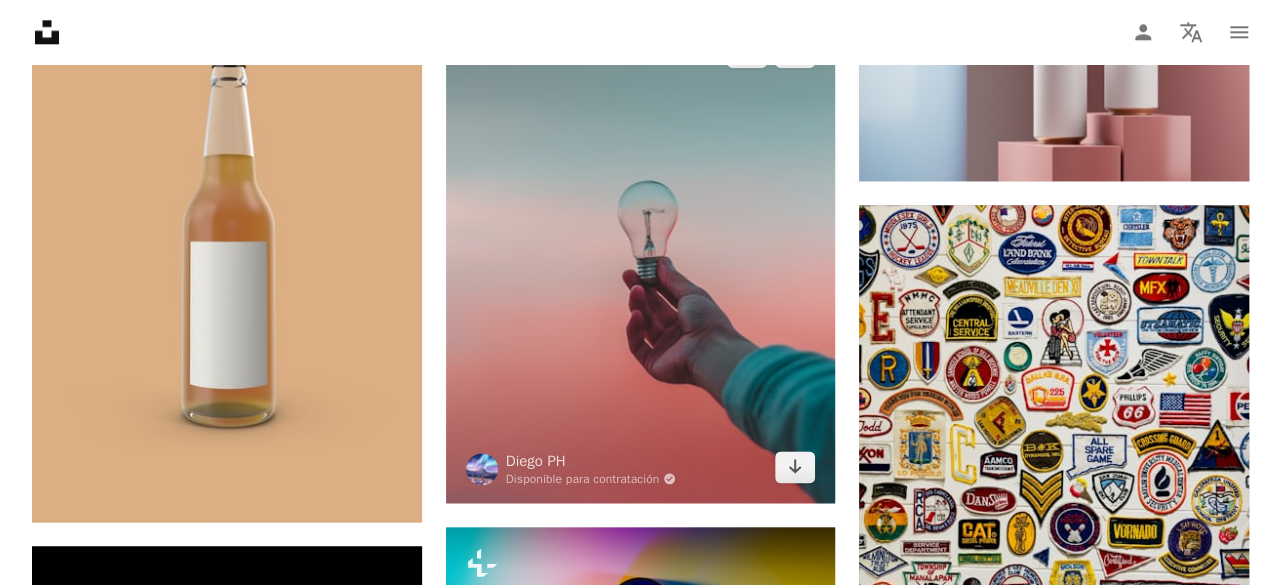 scroll, scrollTop: 1187, scrollLeft: 0, axis: vertical 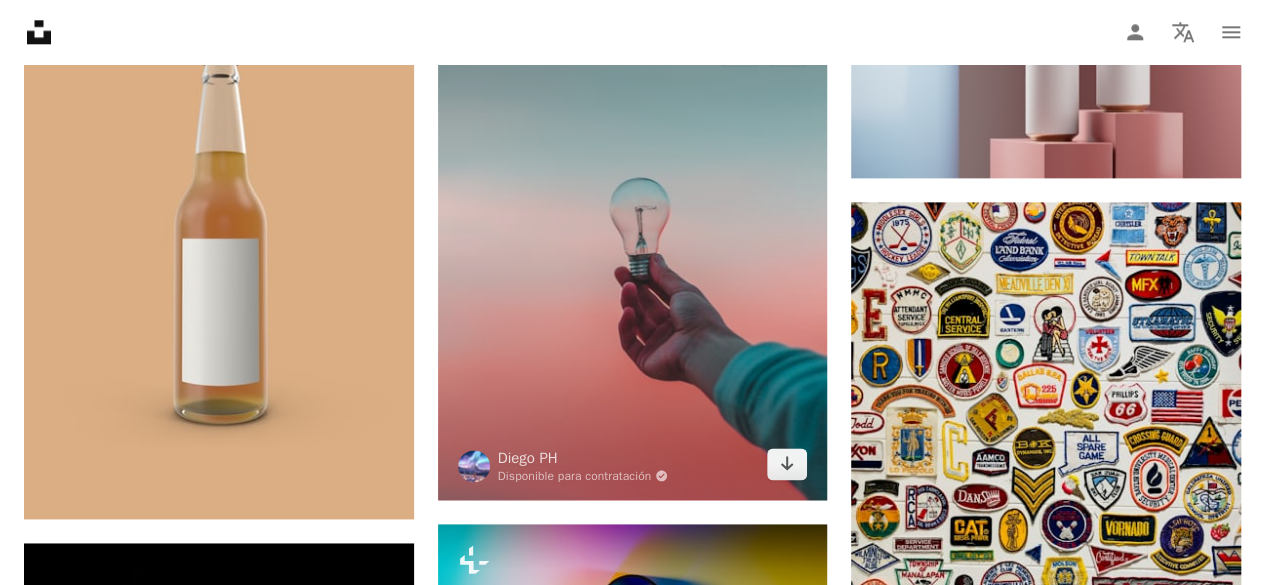 click at bounding box center (633, 256) 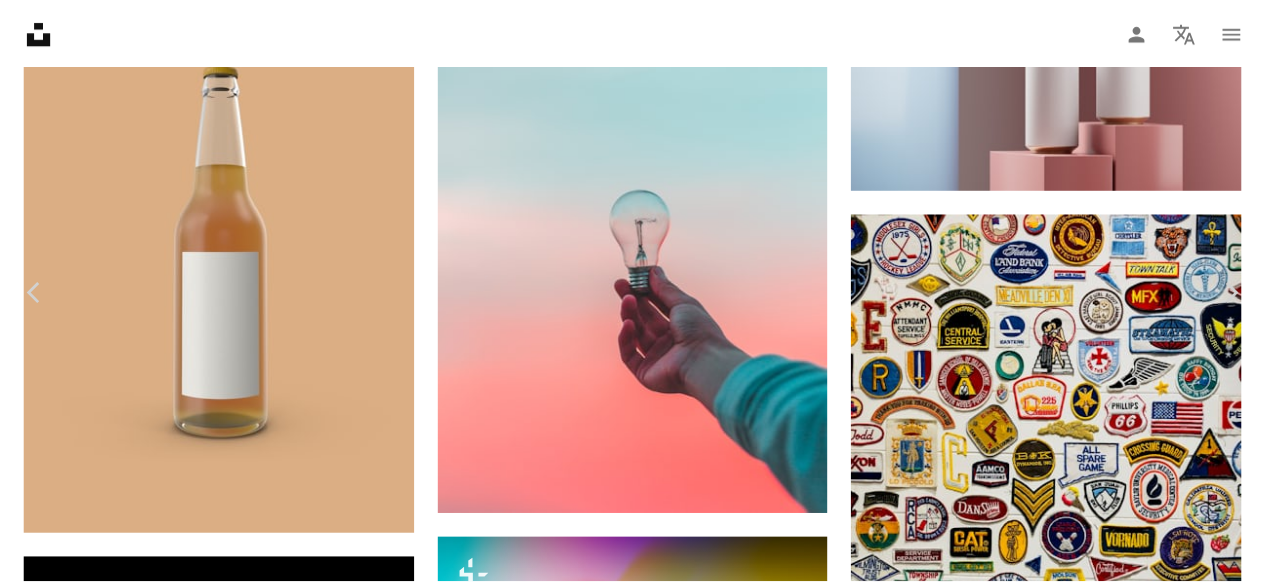scroll, scrollTop: 2046, scrollLeft: 0, axis: vertical 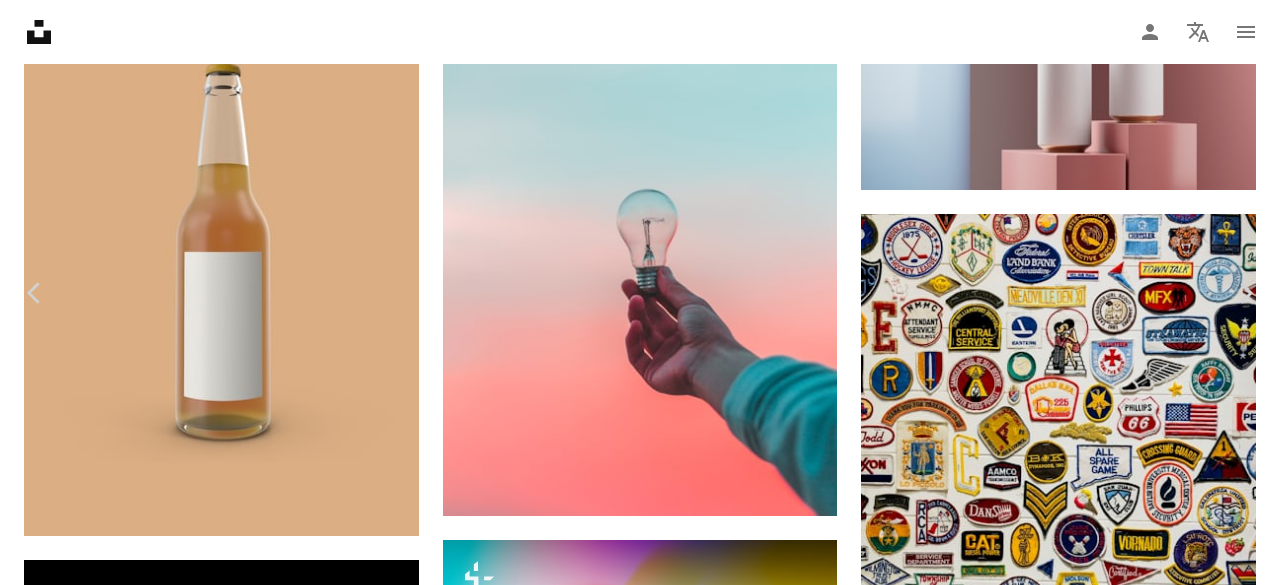 click on "An X shape" at bounding box center [20, 20] 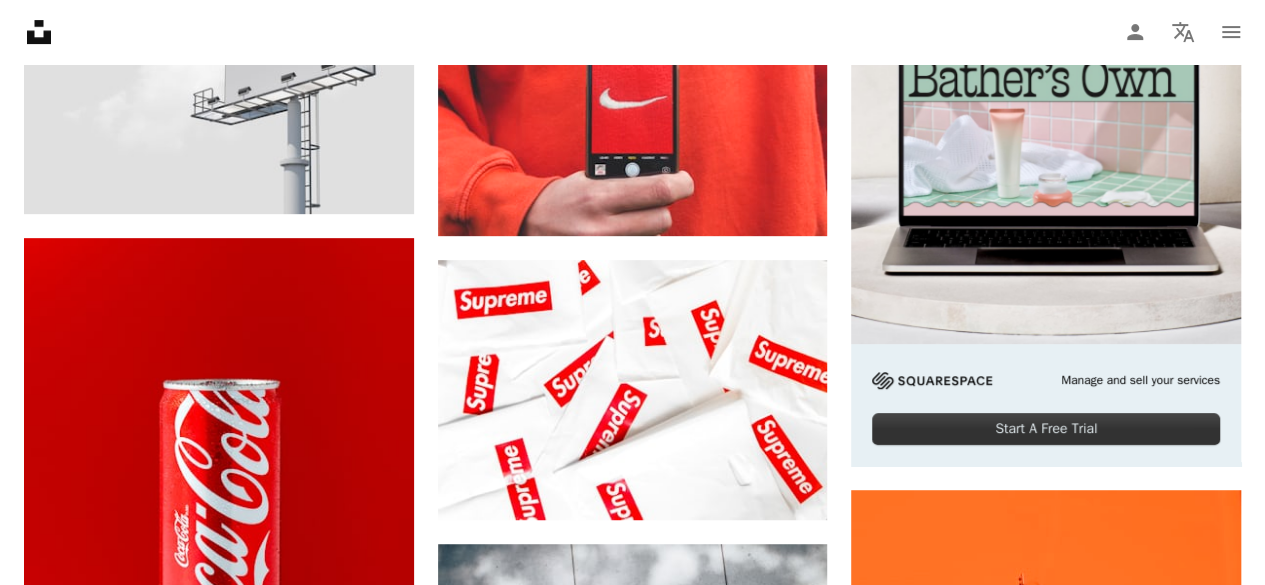 scroll, scrollTop: 0, scrollLeft: 0, axis: both 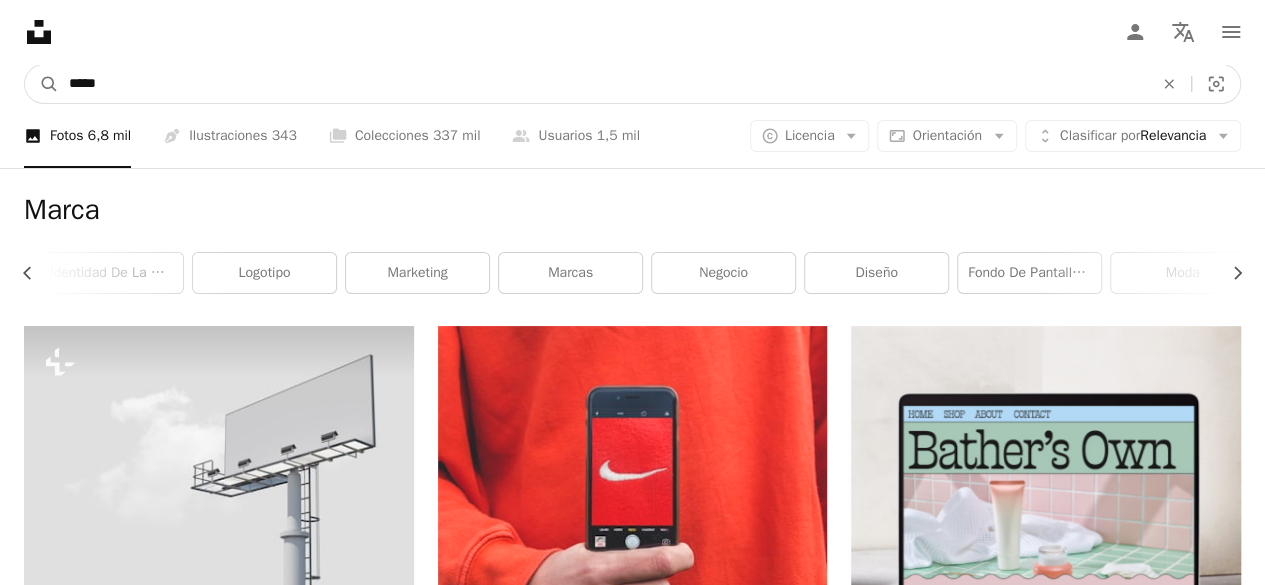 click on "*****" at bounding box center (603, 84) 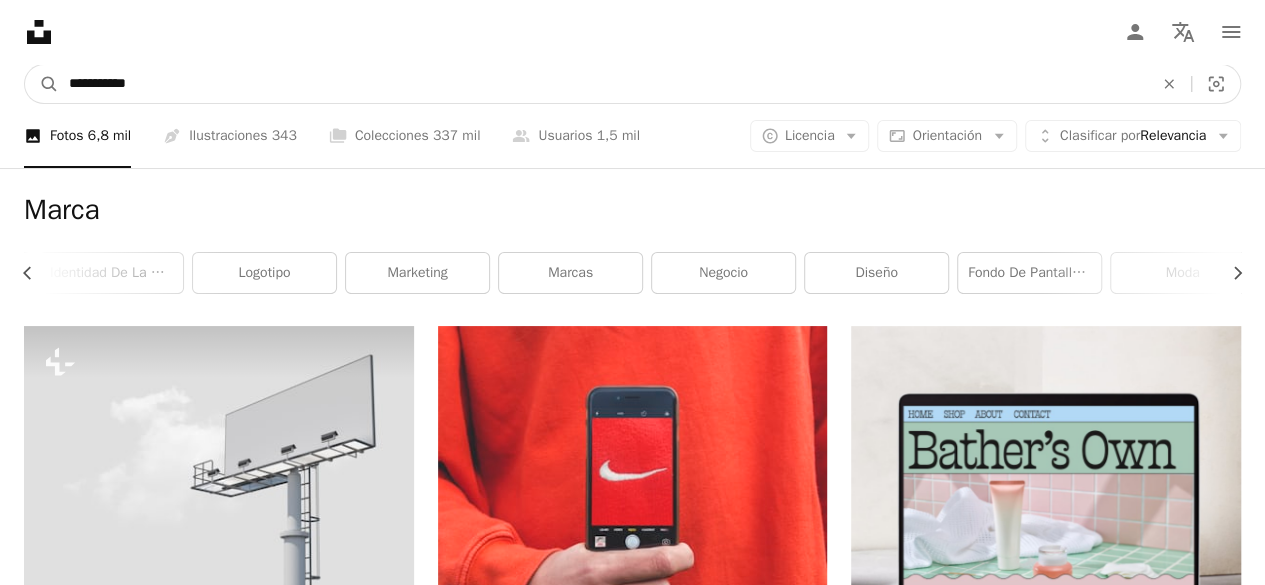 type on "**********" 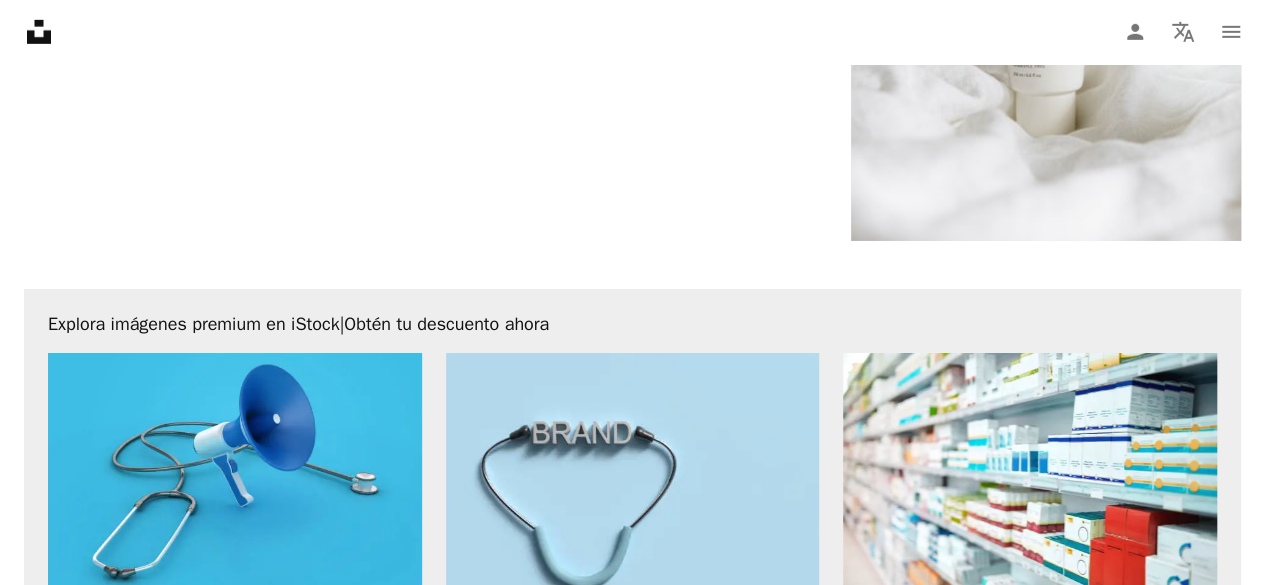 scroll, scrollTop: 3905, scrollLeft: 0, axis: vertical 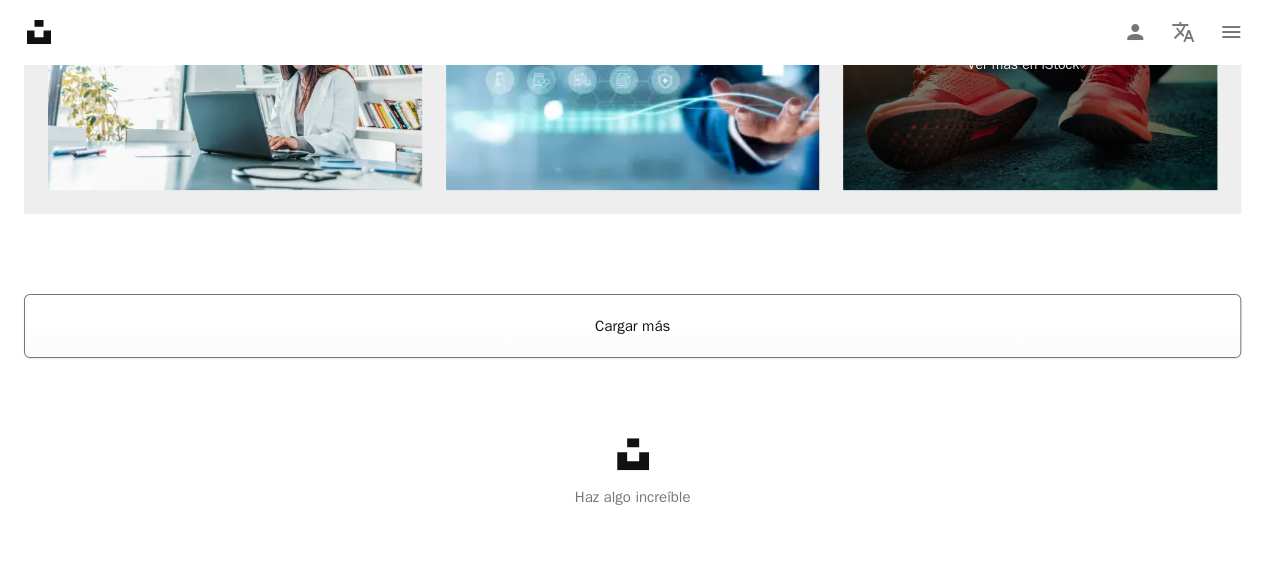 click on "Cargar más" at bounding box center [632, 326] 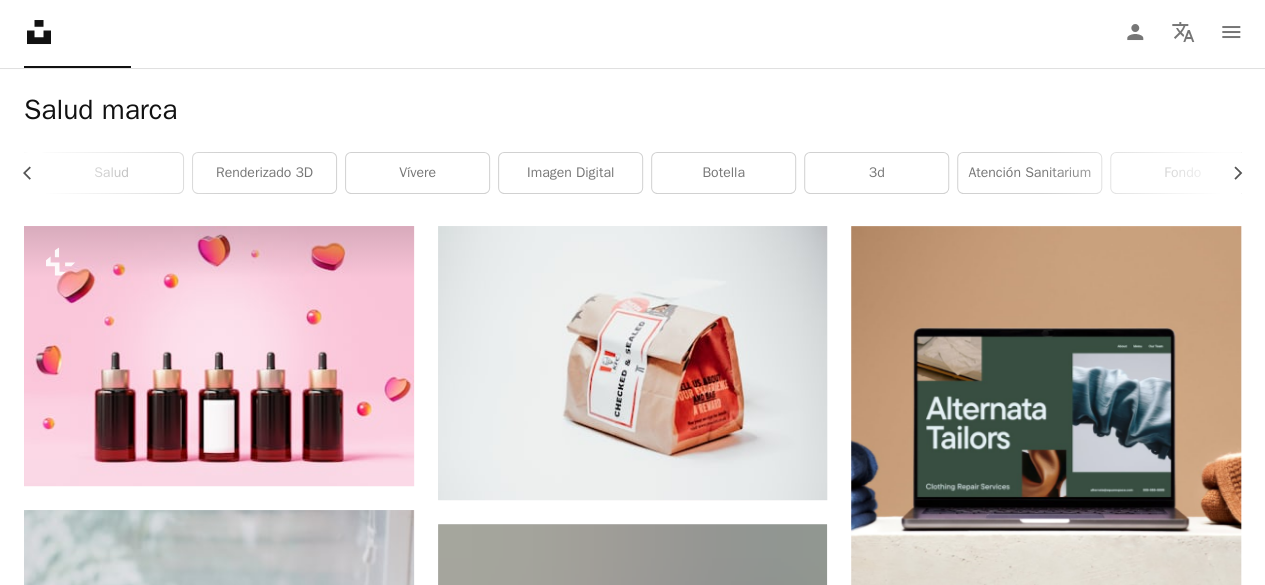 scroll, scrollTop: 0, scrollLeft: 0, axis: both 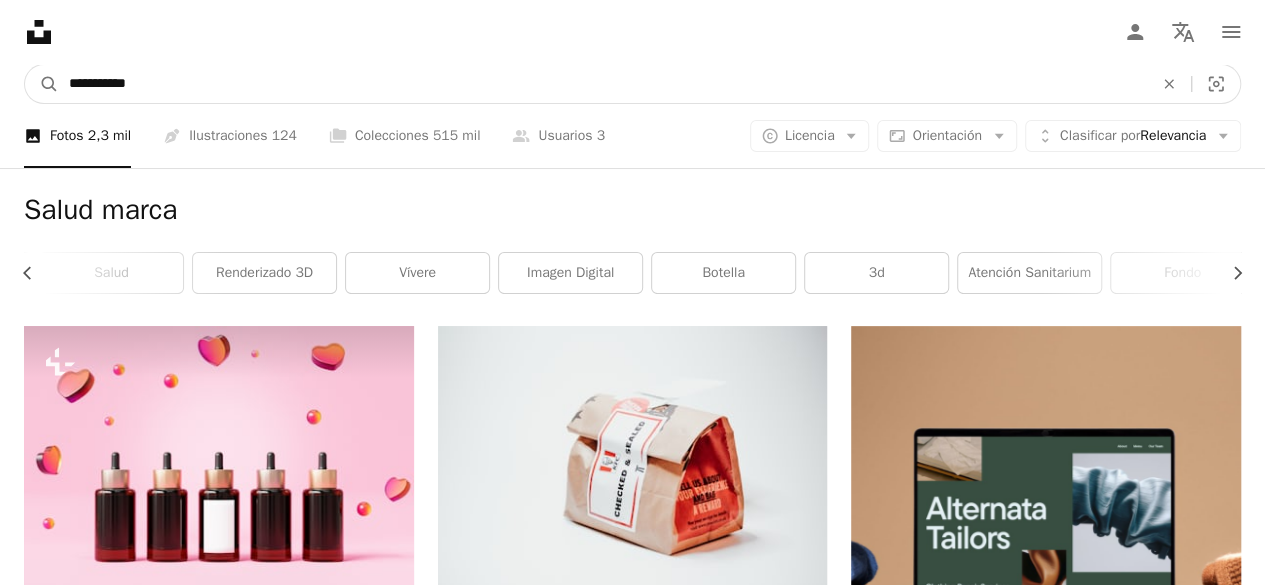 click on "**********" at bounding box center [603, 84] 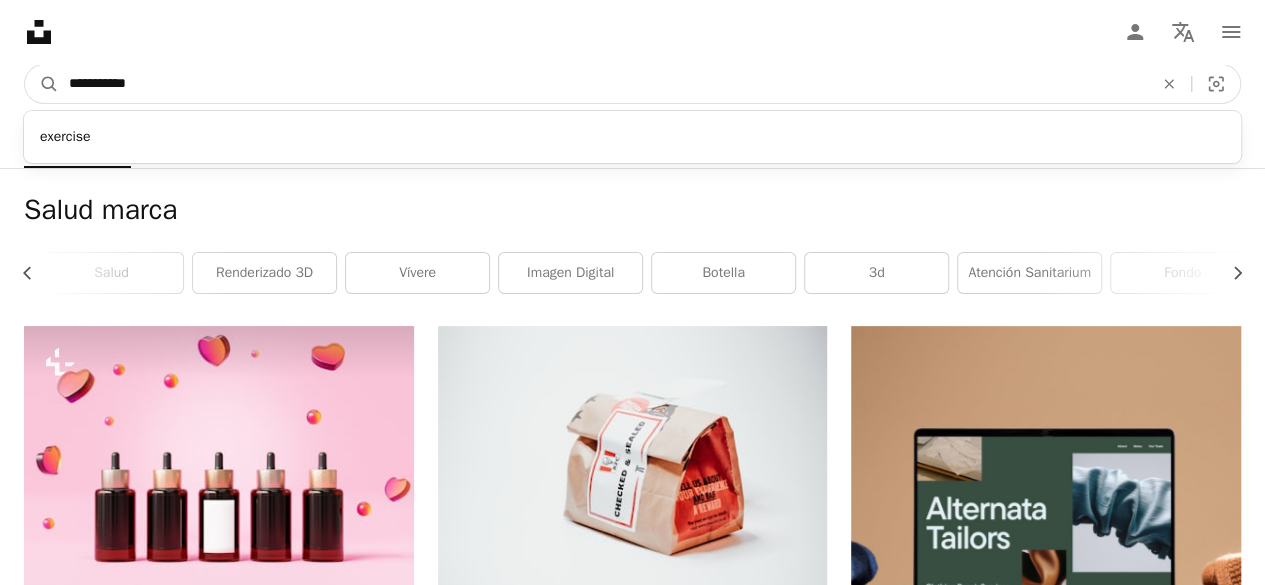 type on "**********" 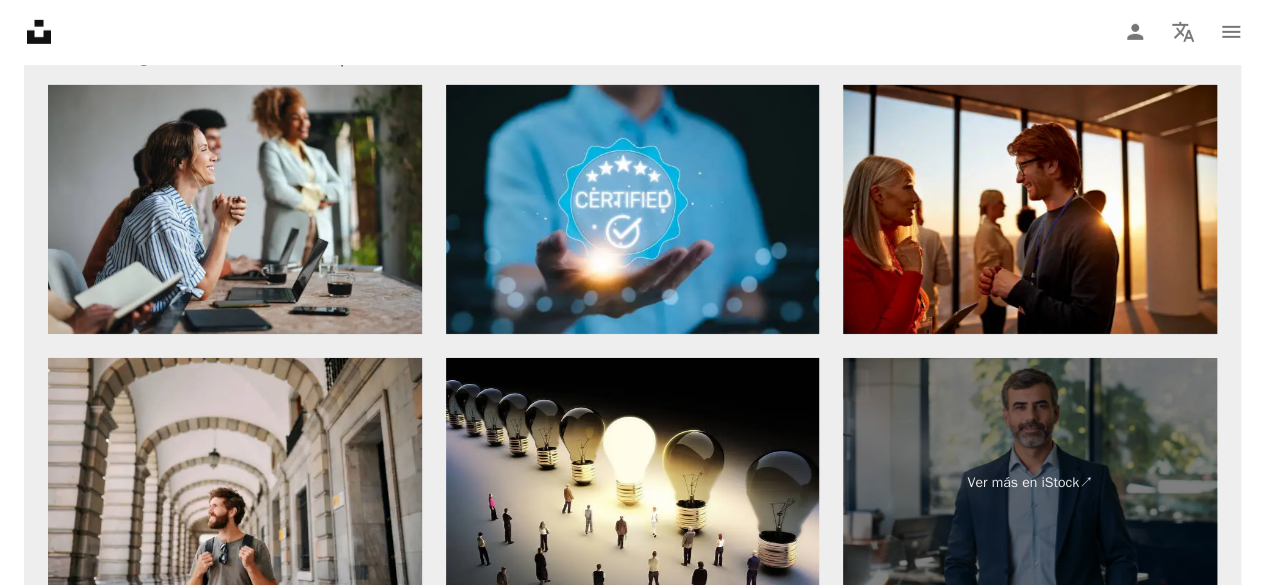 scroll, scrollTop: 3676, scrollLeft: 0, axis: vertical 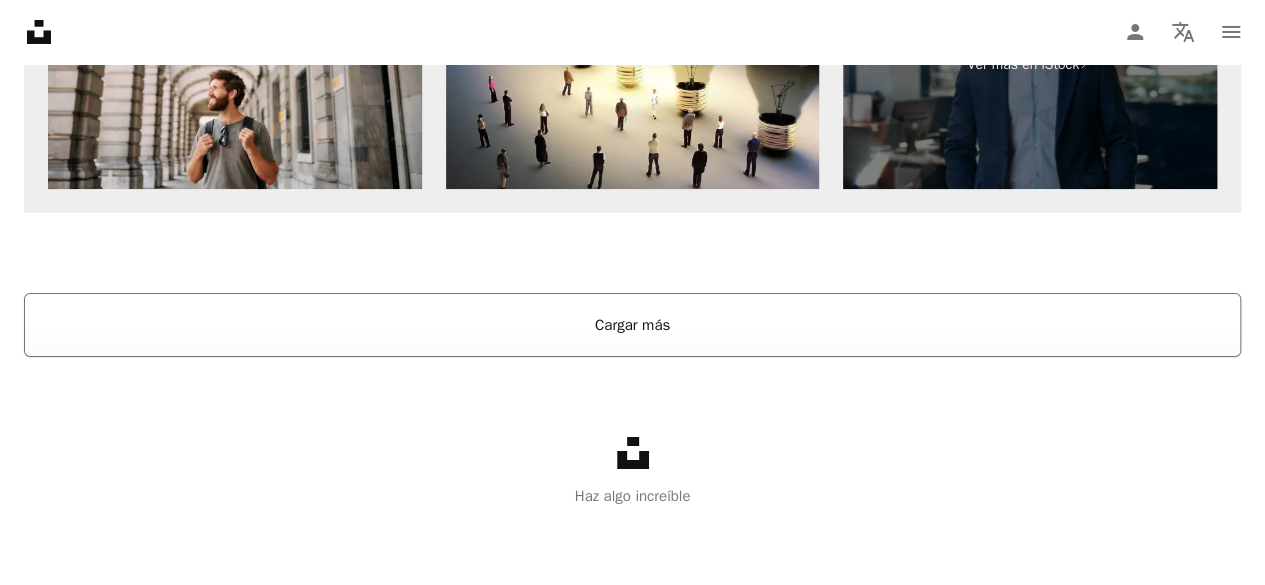 click on "Cargar más" at bounding box center (632, 325) 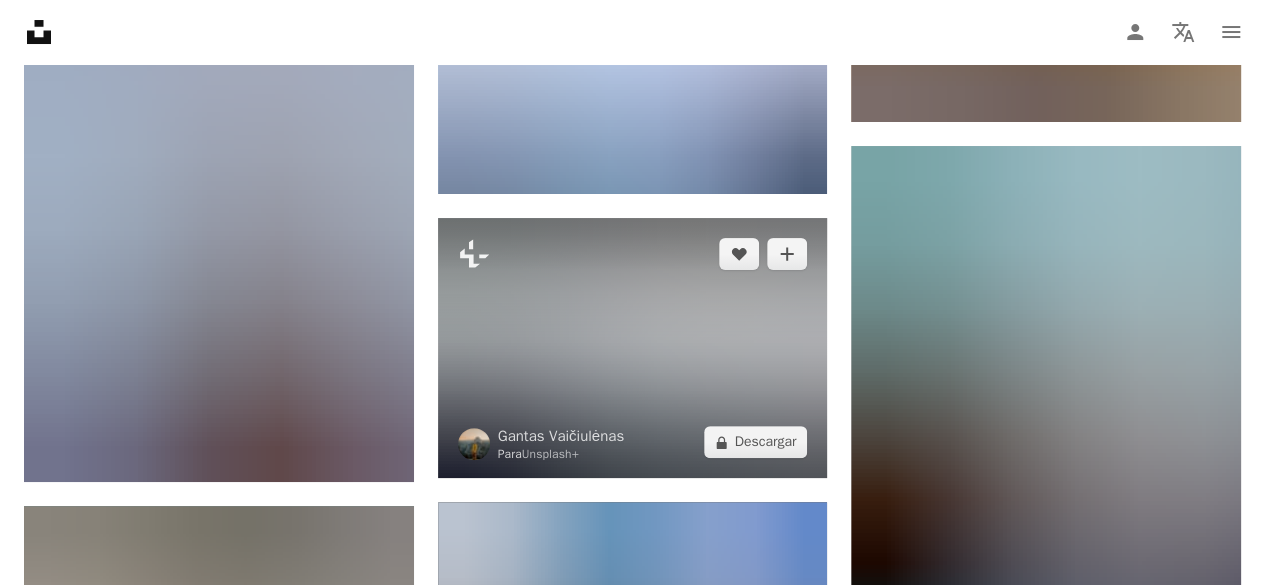 scroll, scrollTop: 22878, scrollLeft: 0, axis: vertical 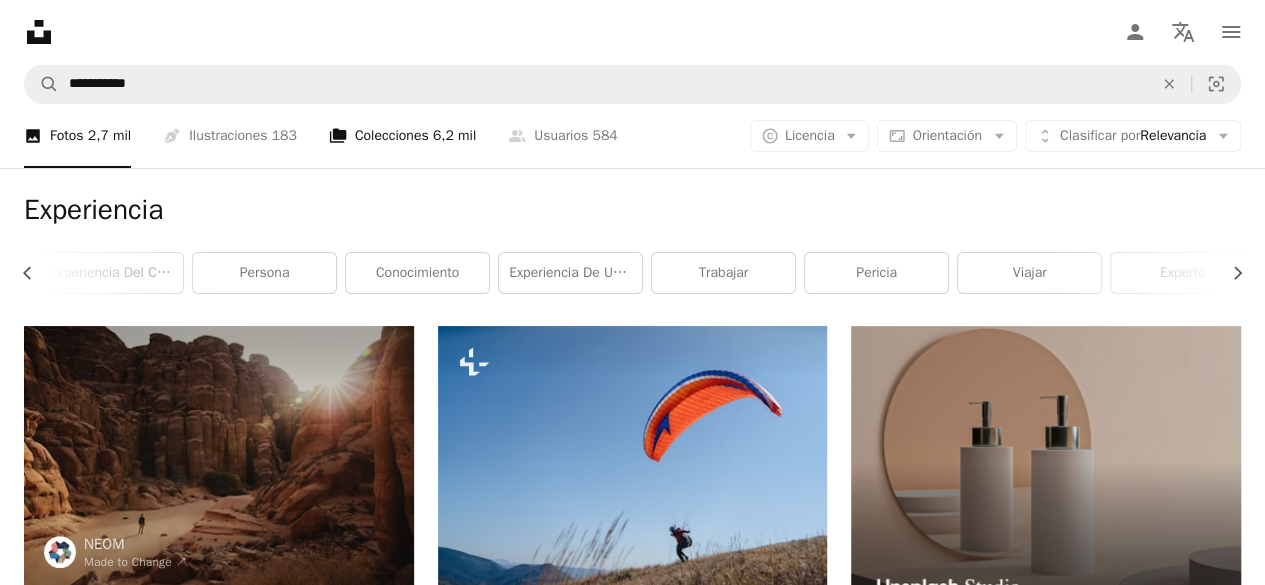 click on "A stack of folders Colecciones 6,2 mil" at bounding box center [402, 136] 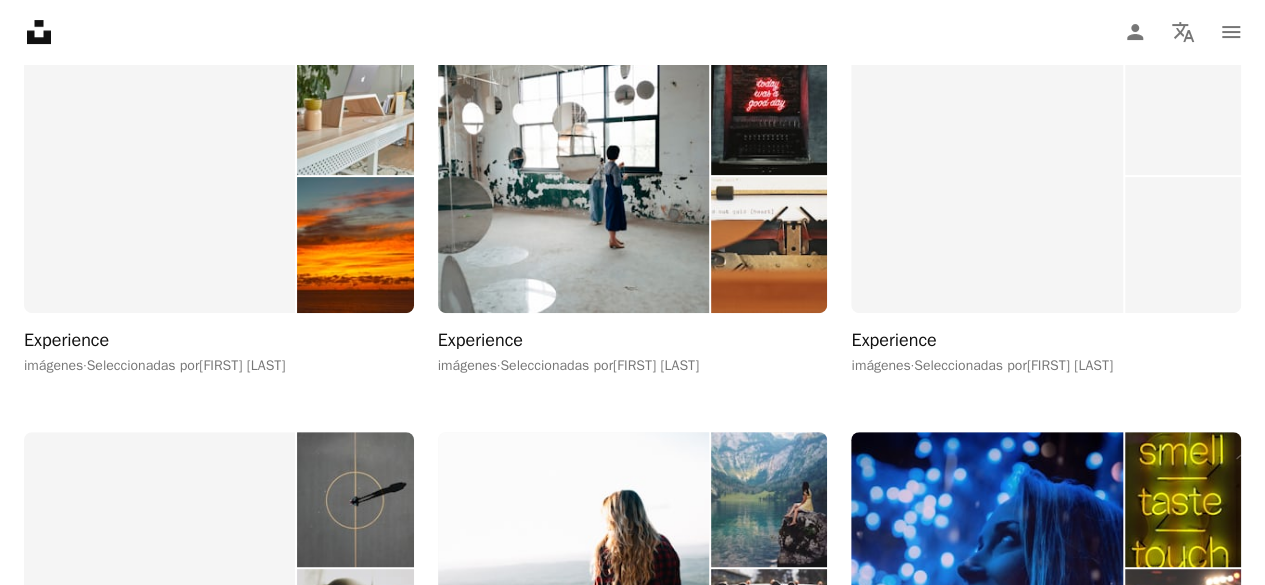 scroll, scrollTop: 0, scrollLeft: 0, axis: both 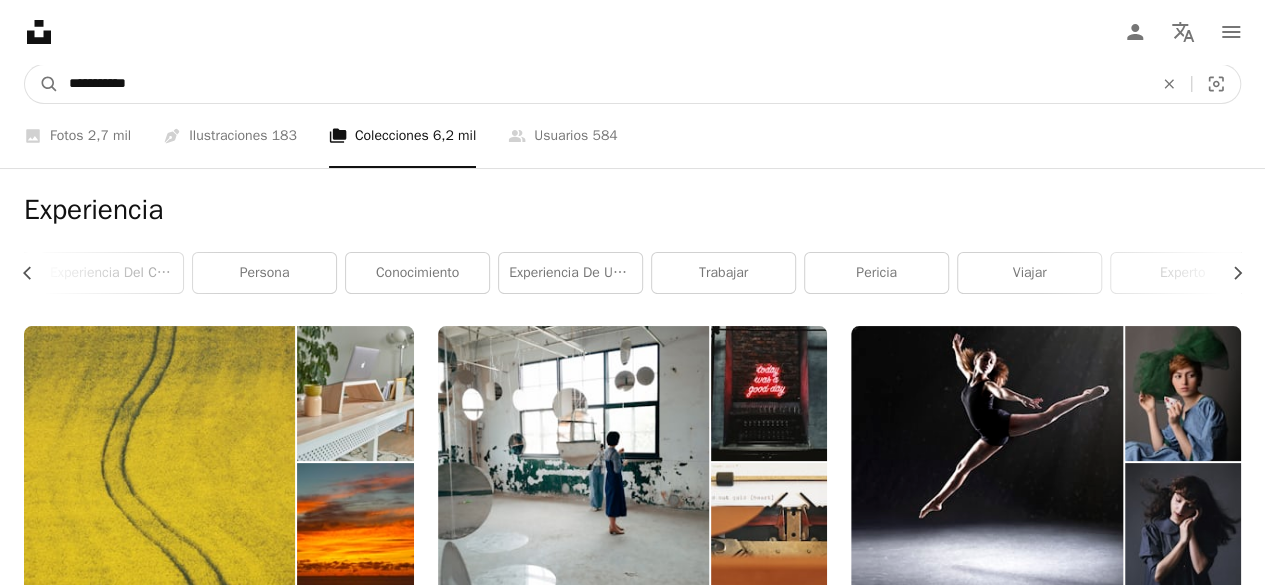 click on "**********" at bounding box center [603, 84] 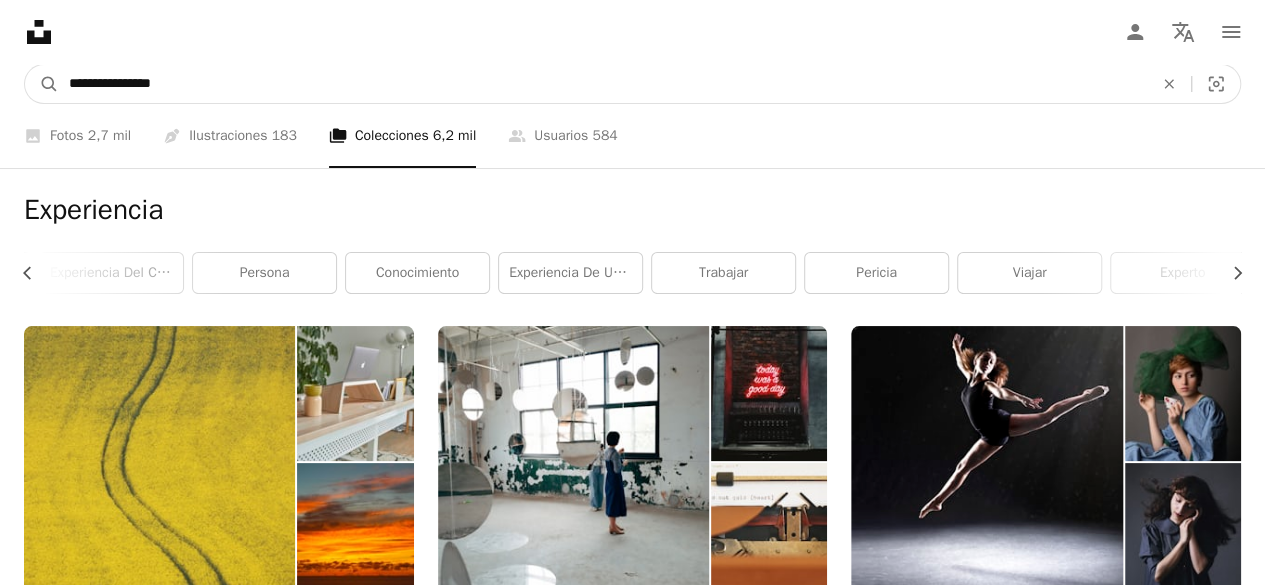 type on "**********" 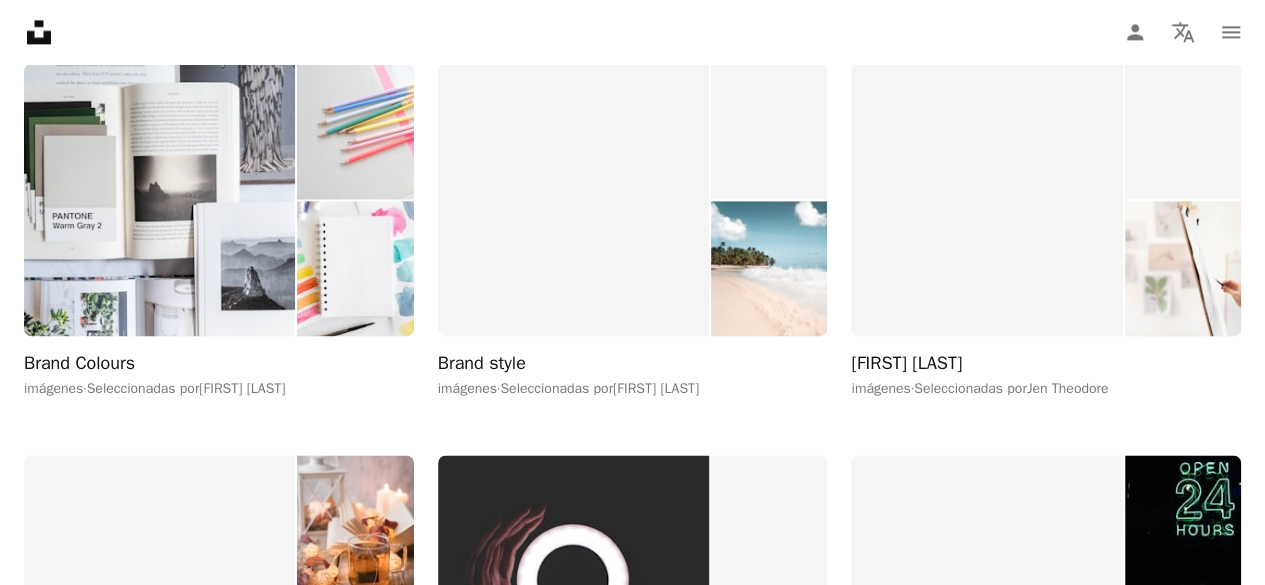 scroll, scrollTop: 1441, scrollLeft: 0, axis: vertical 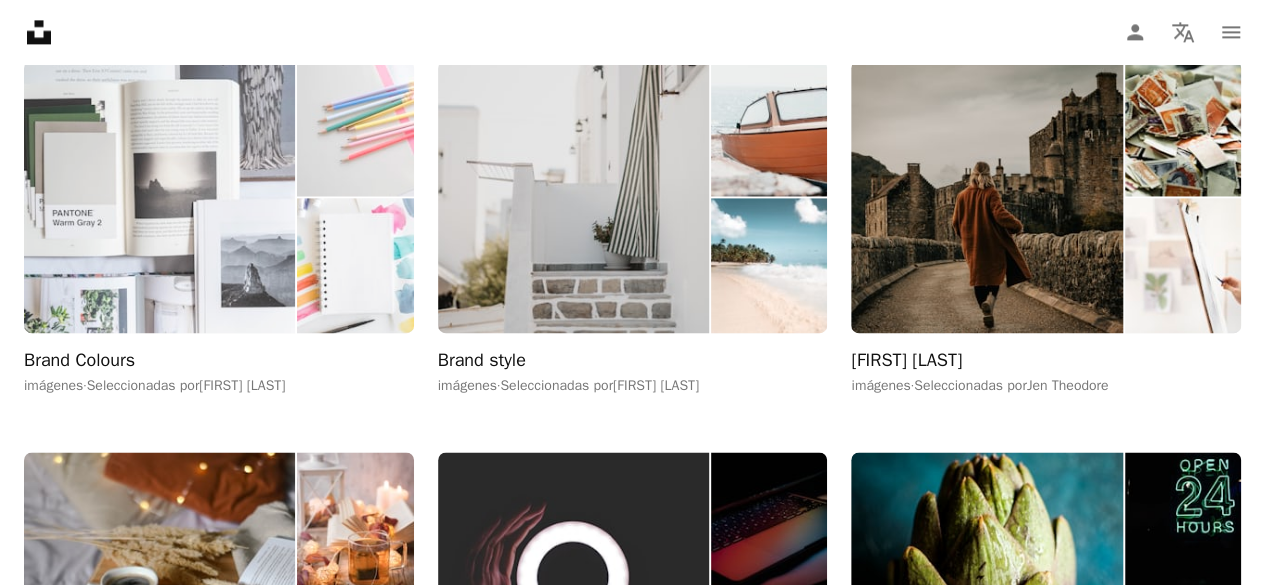 click on "Brand Colours" at bounding box center (79, 361) 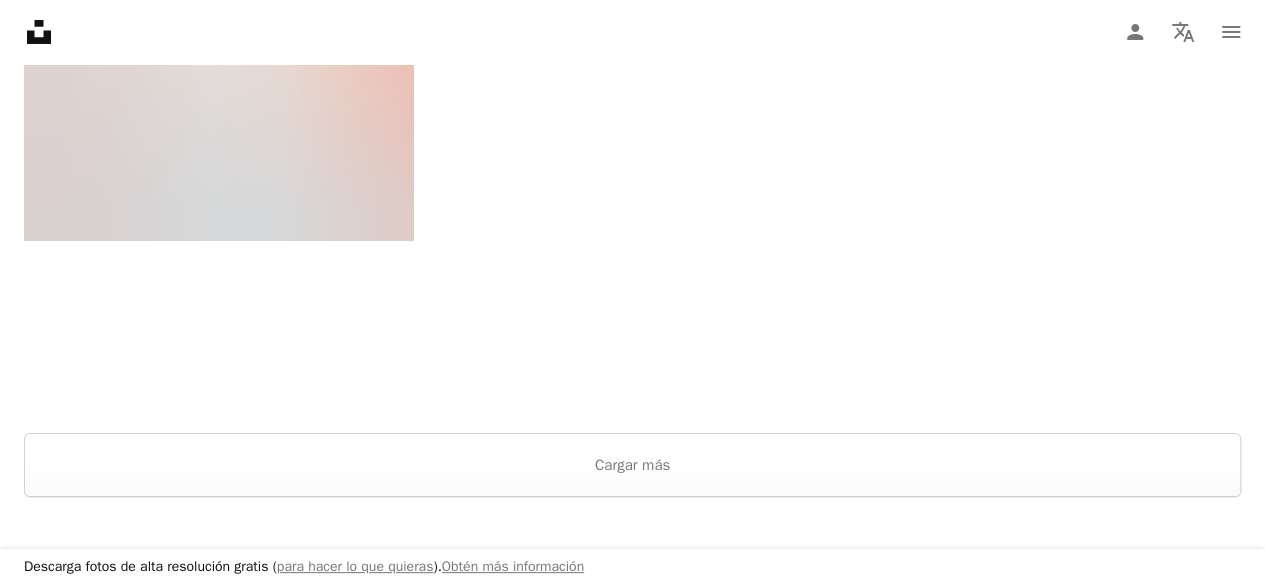 scroll, scrollTop: 3716, scrollLeft: 0, axis: vertical 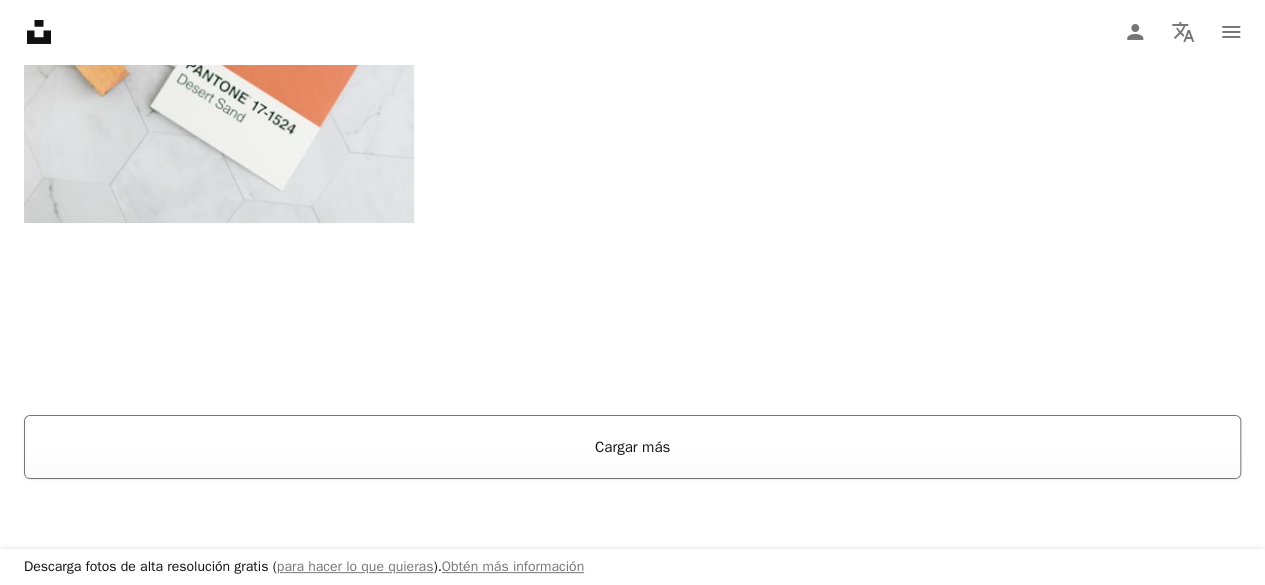 click on "Cargar más" at bounding box center [632, 447] 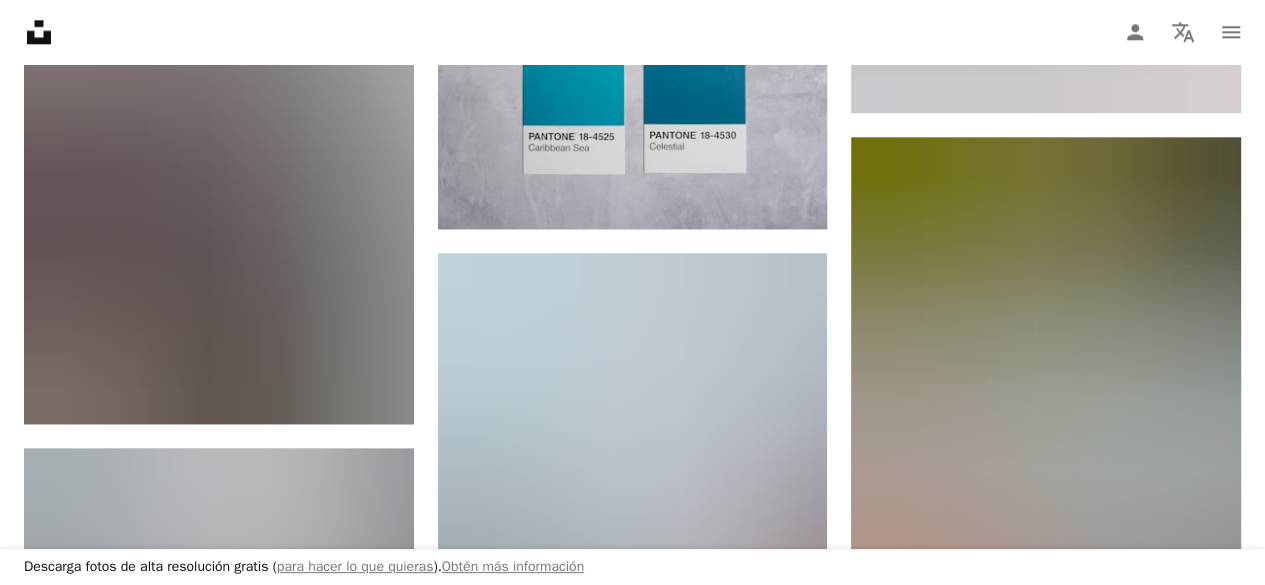 scroll, scrollTop: 0, scrollLeft: 0, axis: both 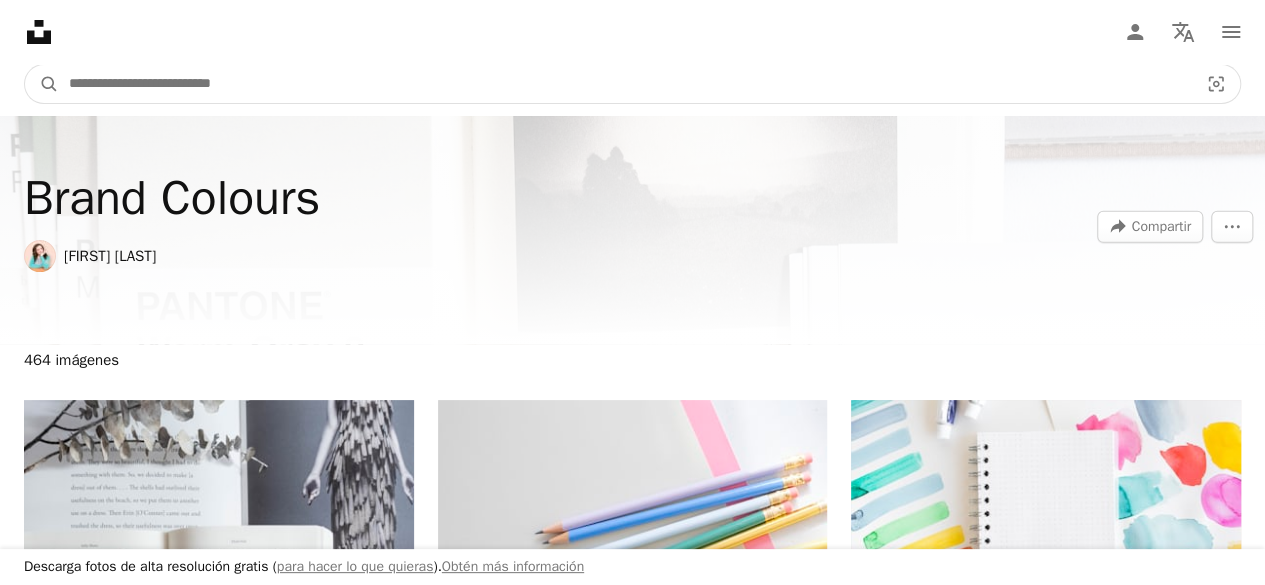 click at bounding box center (625, 84) 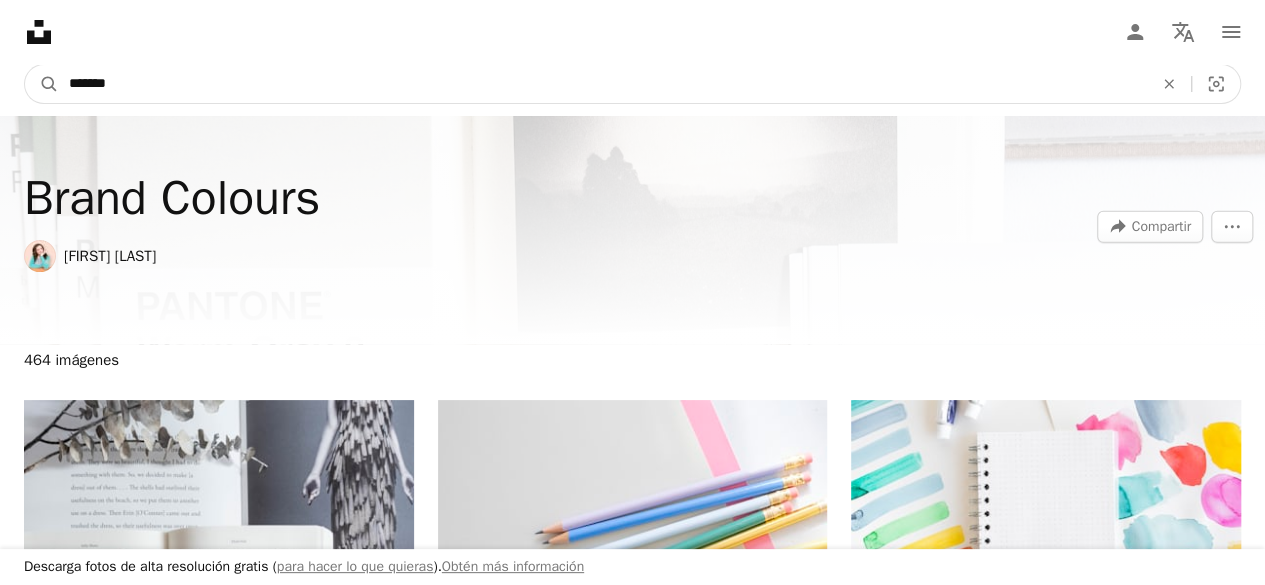 type on "*******" 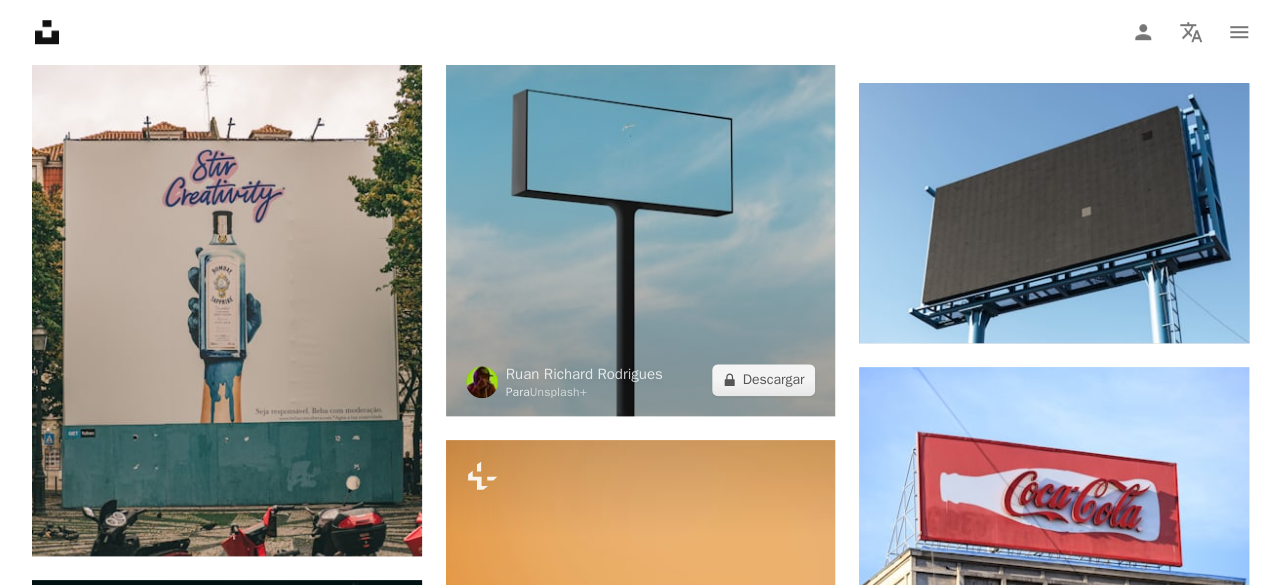 scroll, scrollTop: 778, scrollLeft: 0, axis: vertical 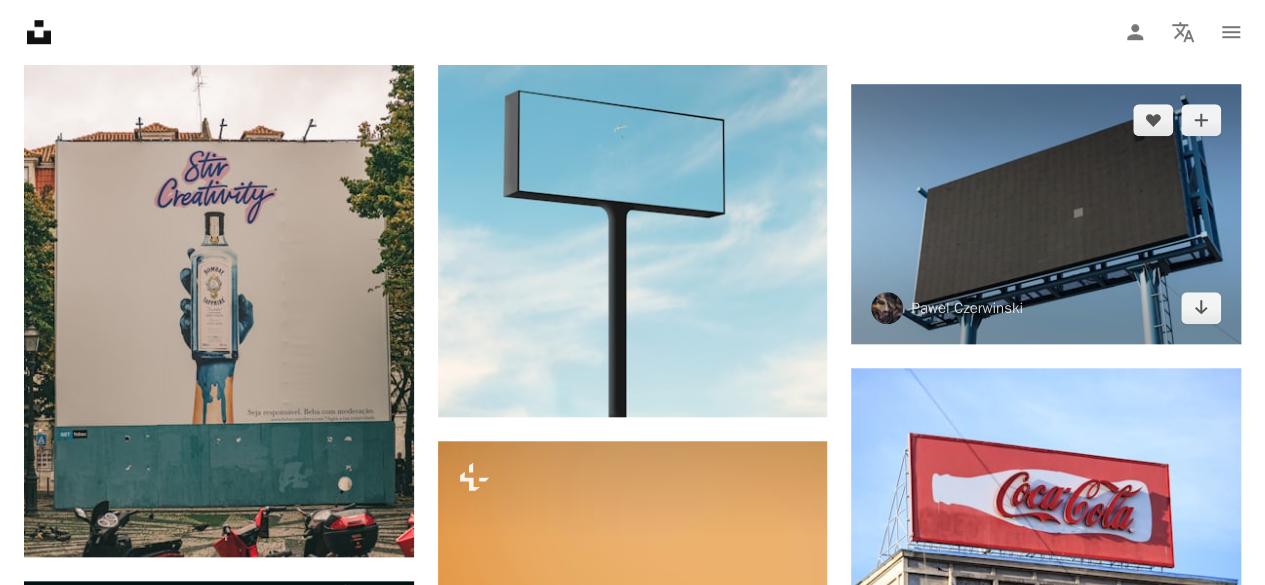 click at bounding box center [1046, 214] 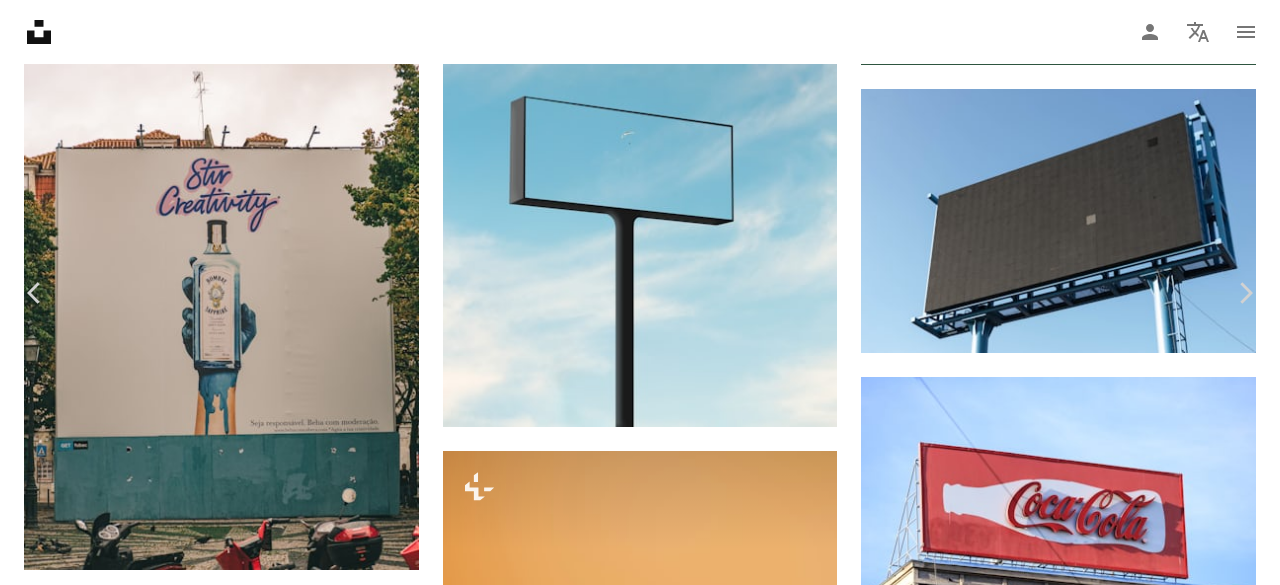scroll, scrollTop: 1599, scrollLeft: 0, axis: vertical 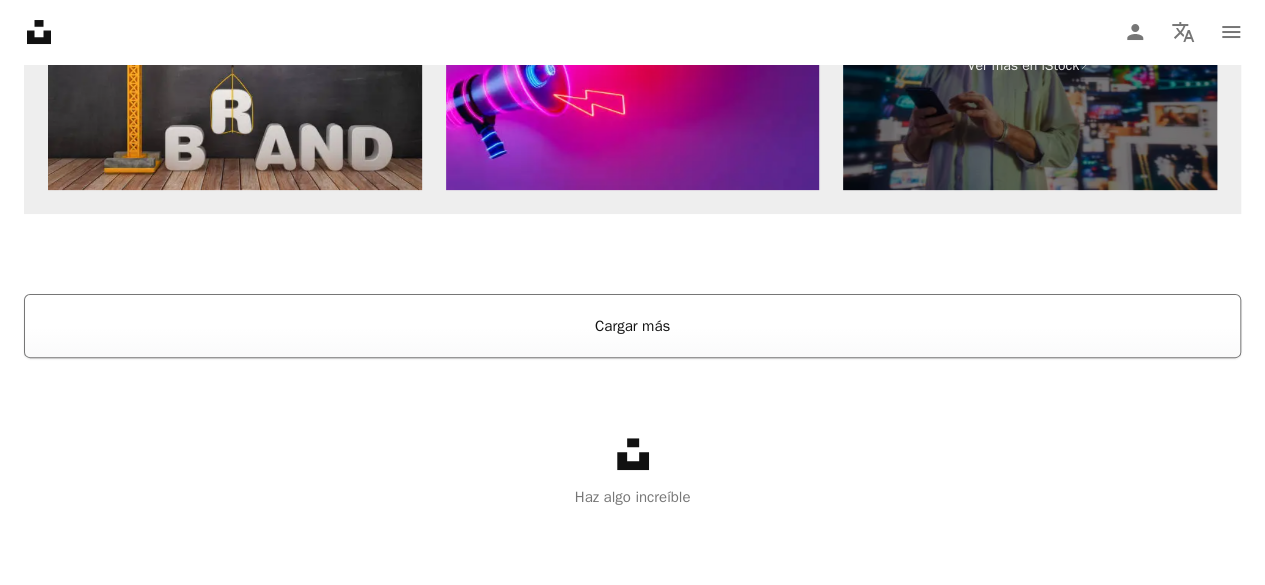 click on "Cargar más" at bounding box center (632, 326) 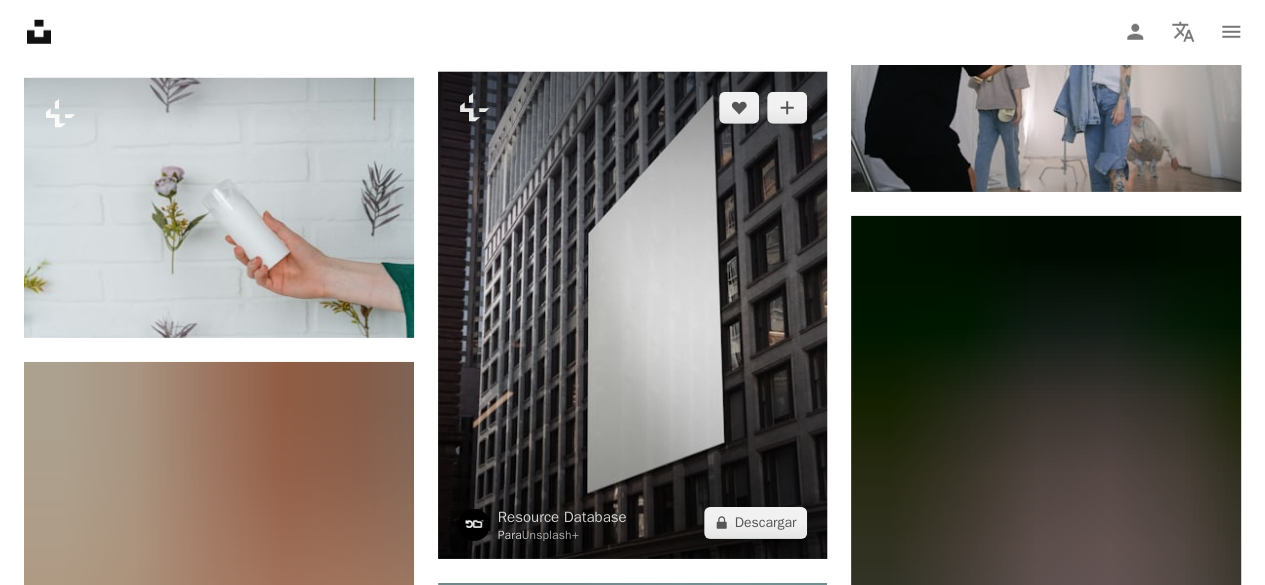 scroll, scrollTop: 10490, scrollLeft: 0, axis: vertical 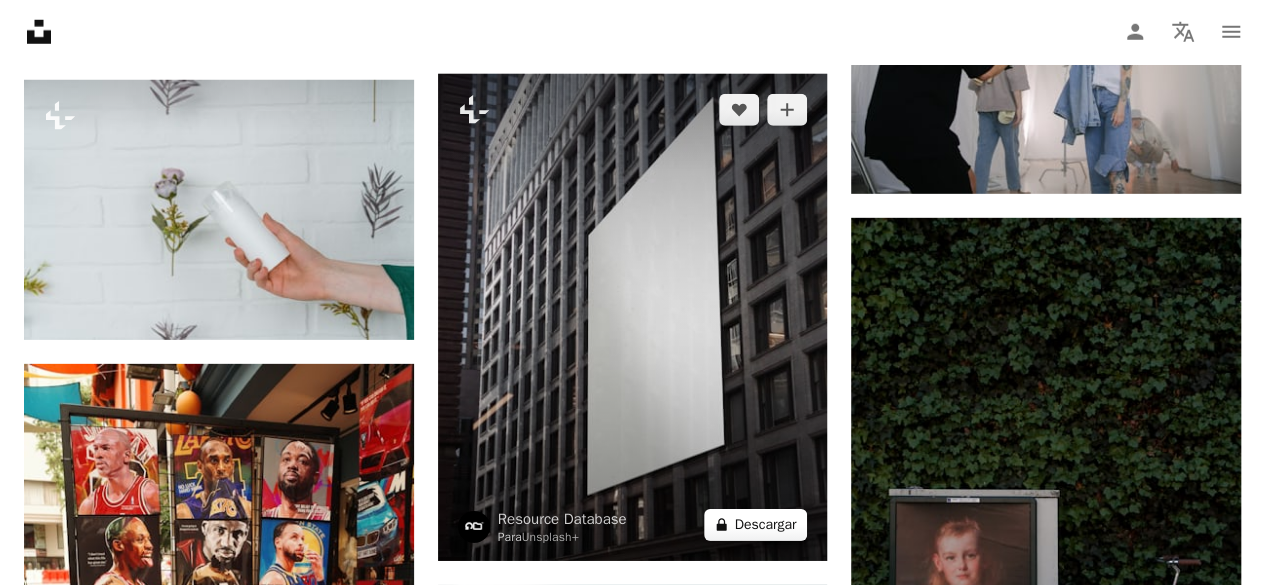 click on "A lock   Descargar" at bounding box center (756, 525) 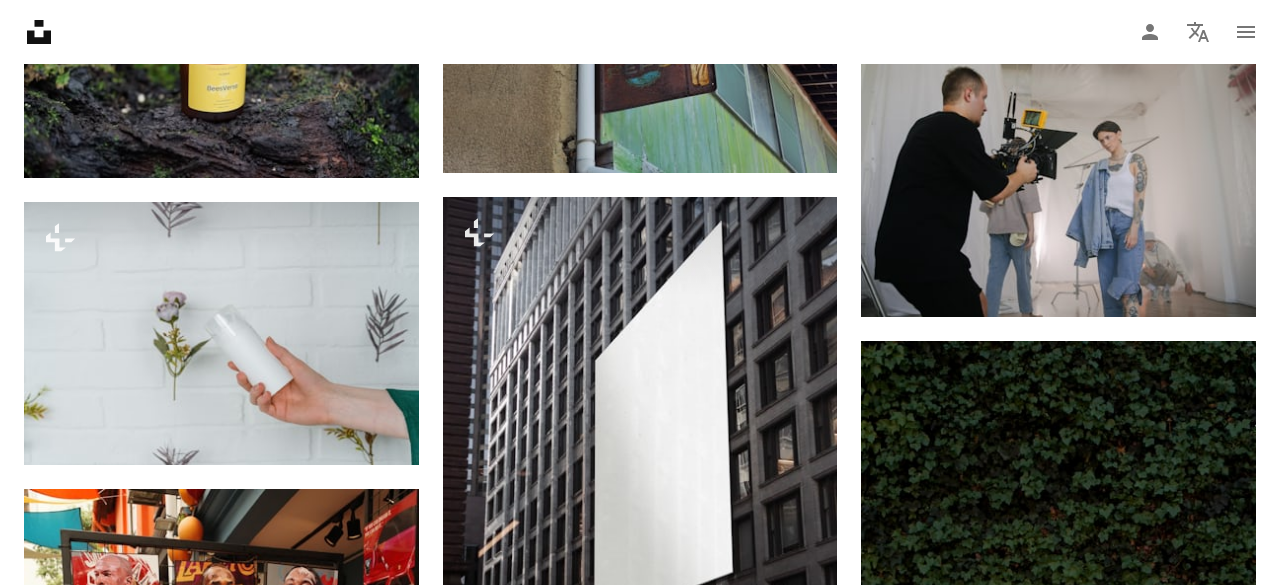 click on "An X shape Imágenes premium, listas para usar. Obtén acceso ilimitado. A plus sign Contenido solo para miembros añadido mensualmente A plus sign Descargas ilimitadas libres de derechos A plus sign Ilustraciones  Nuevo A plus sign Protecciones legales mejoradas anualmente 62 %  de descuento mensualmente 16 €   6 € EUR al mes * Obtener  Unsplash+ *Cuando se paga anualmente, se factura por adelantado  72 € Más los impuestos aplicables. Se renueva automáticamente. Cancela cuando quieras." at bounding box center [640, 5796] 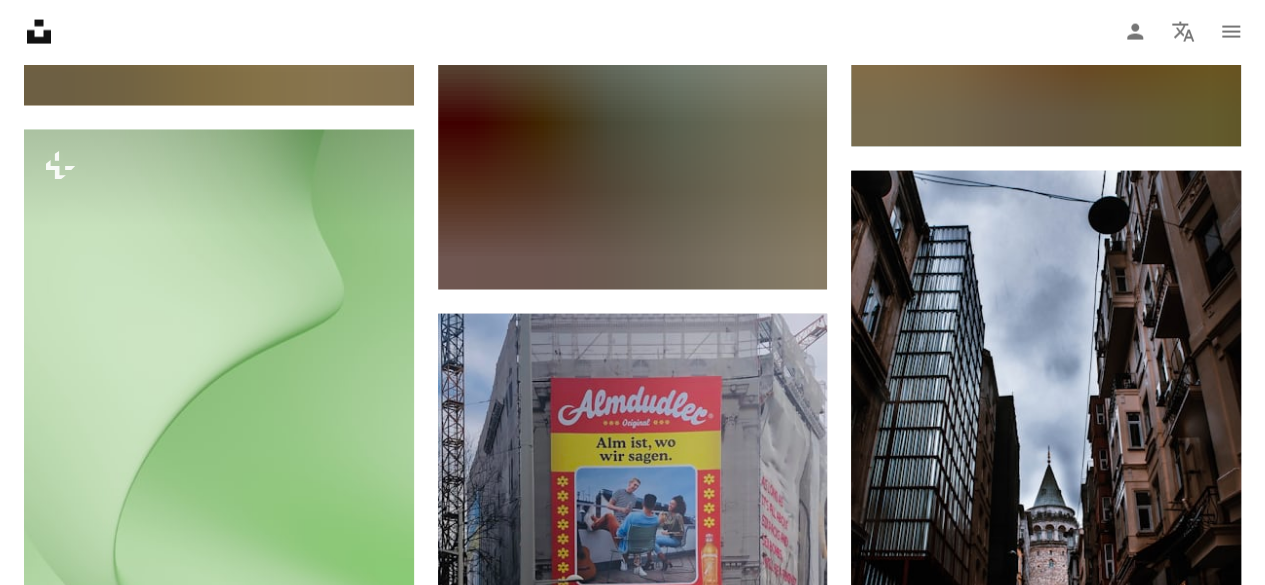 scroll, scrollTop: 14048, scrollLeft: 0, axis: vertical 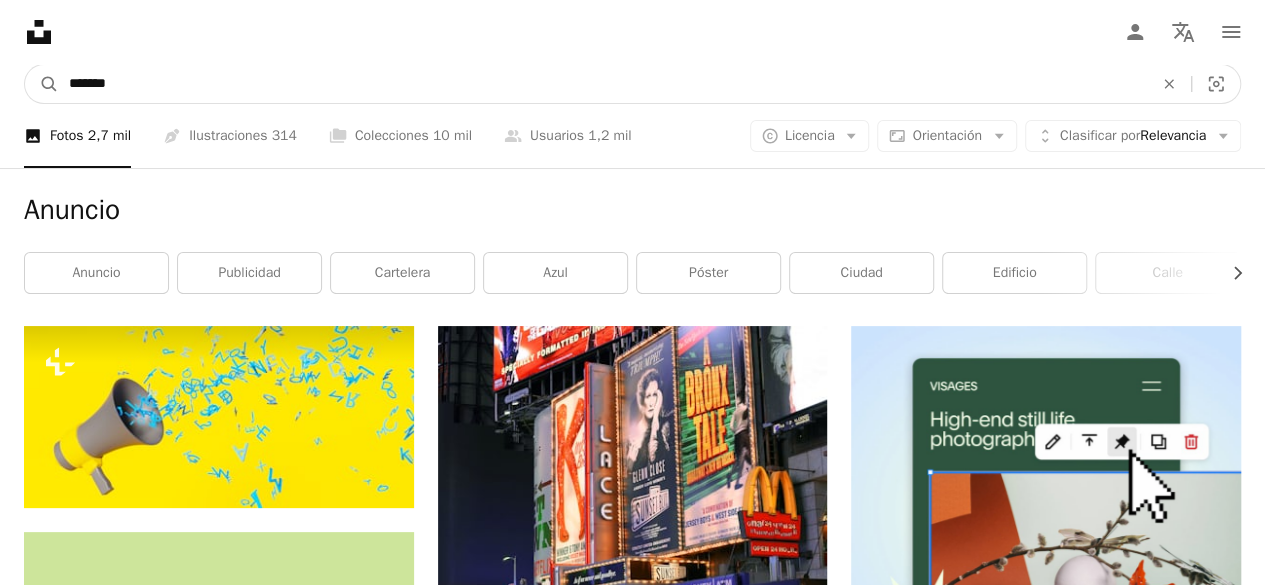 click on "*******" at bounding box center (603, 84) 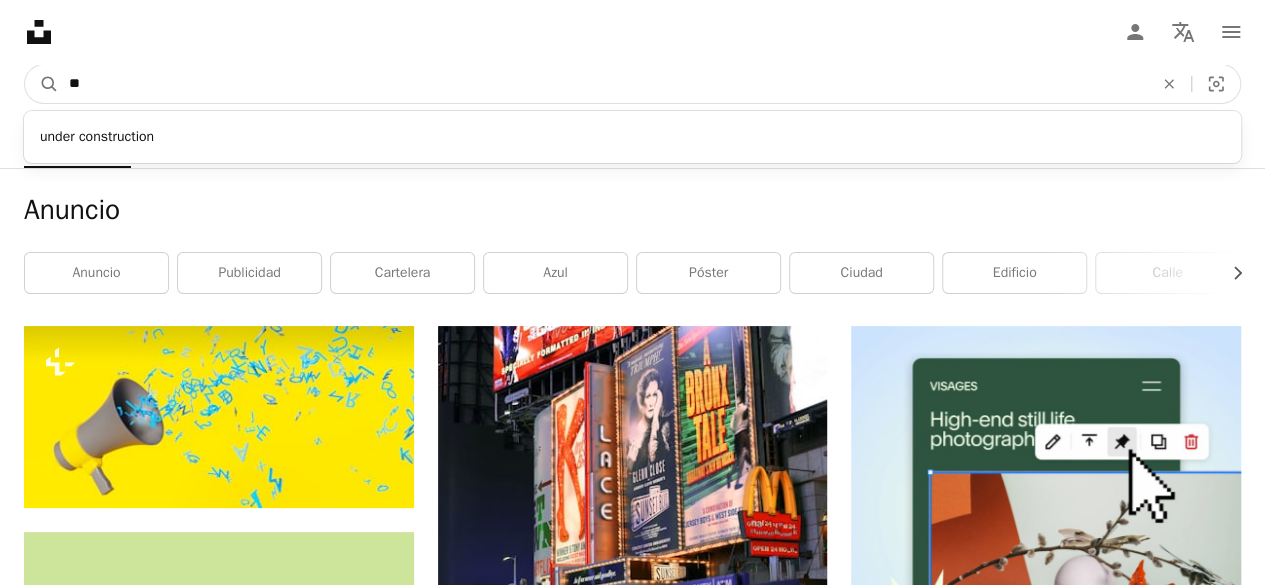 type on "*" 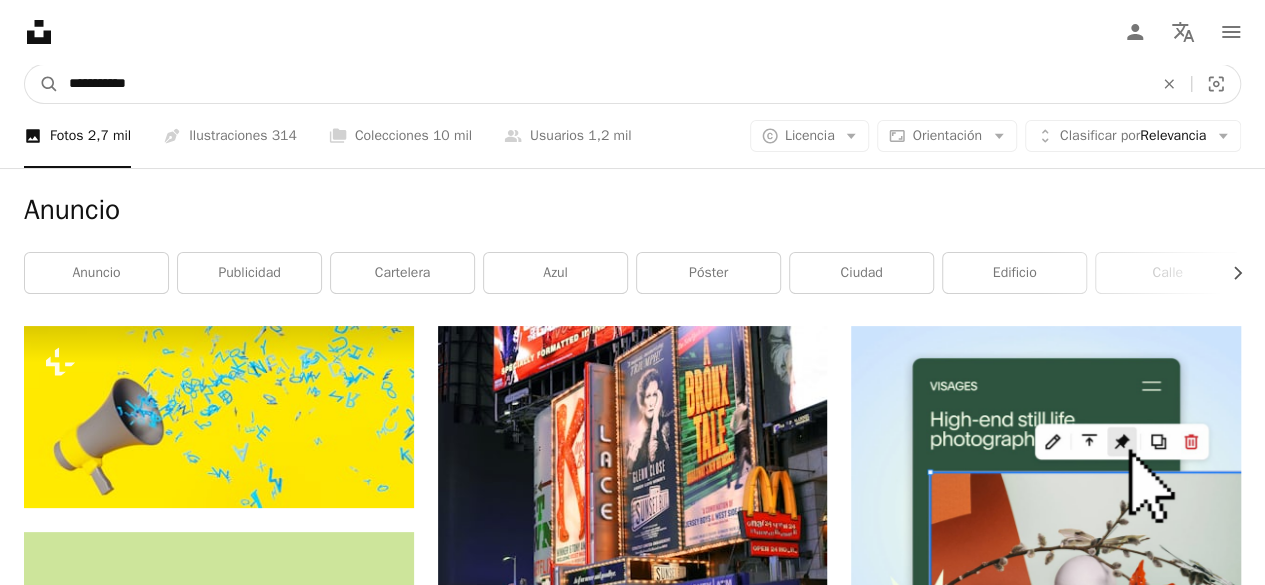 type on "**********" 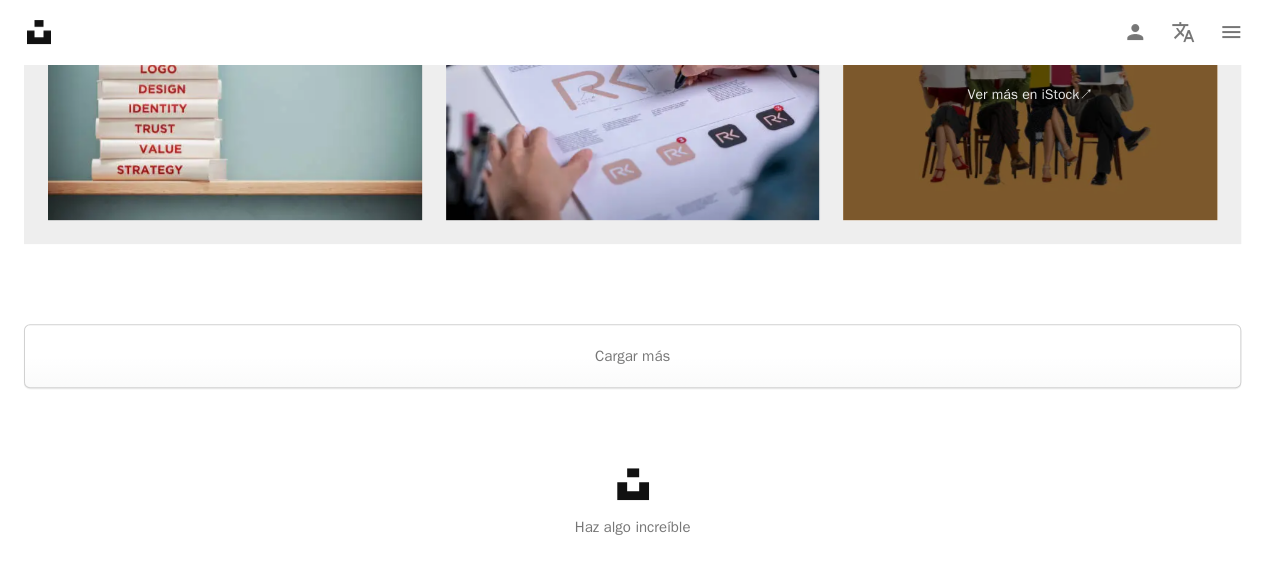 scroll, scrollTop: 4097, scrollLeft: 0, axis: vertical 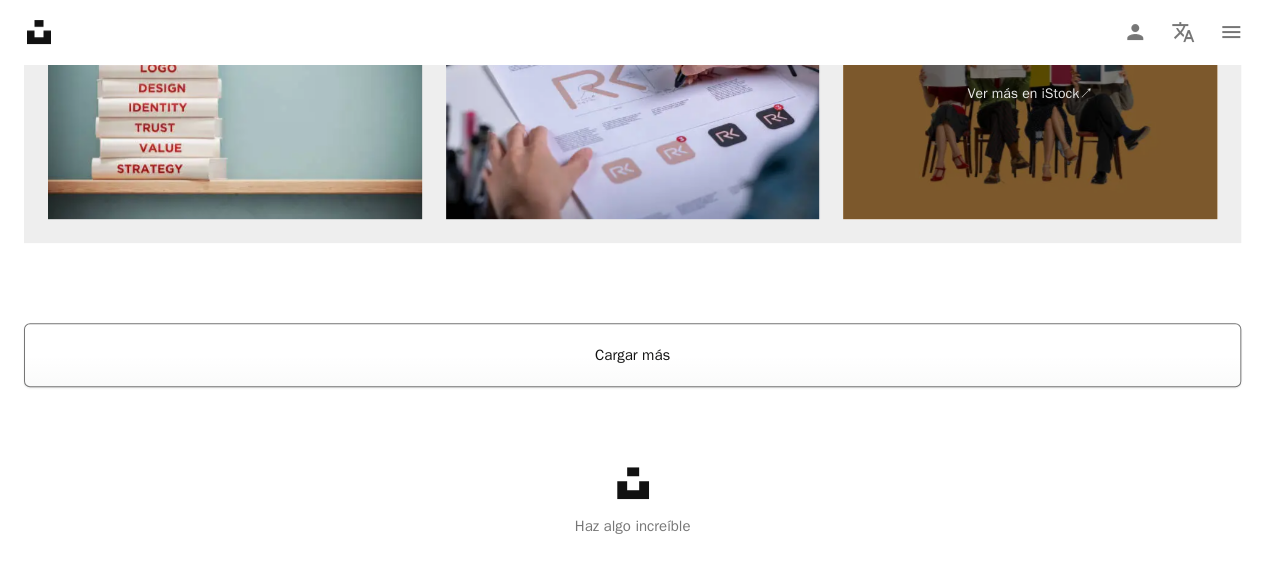 click on "Cargar más" at bounding box center [632, 355] 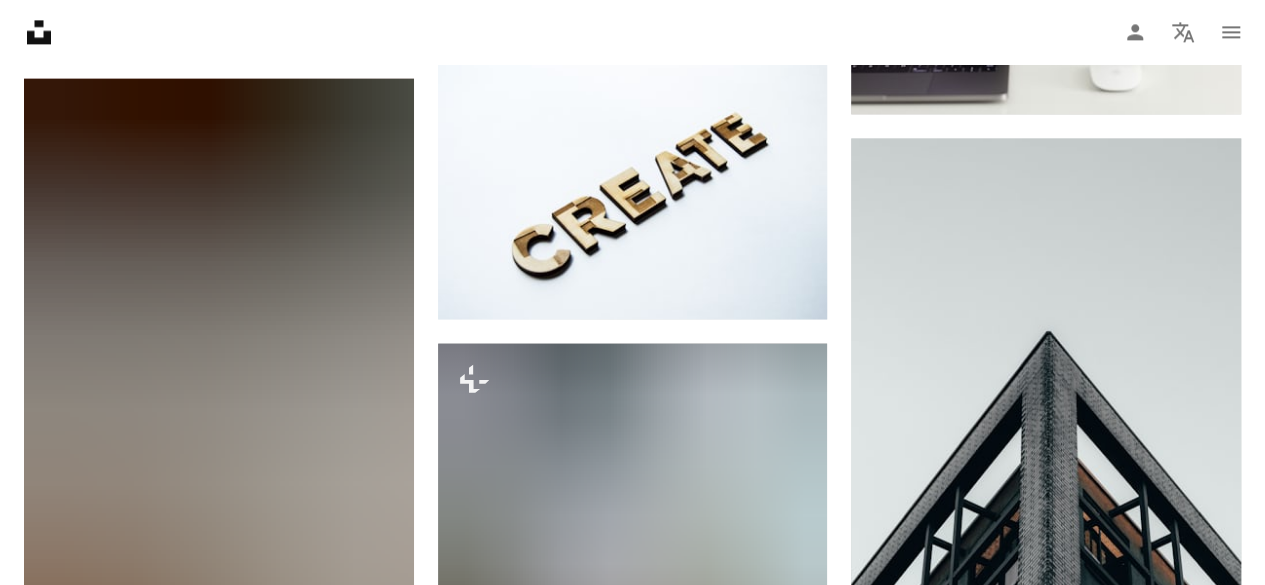 scroll, scrollTop: 0, scrollLeft: 0, axis: both 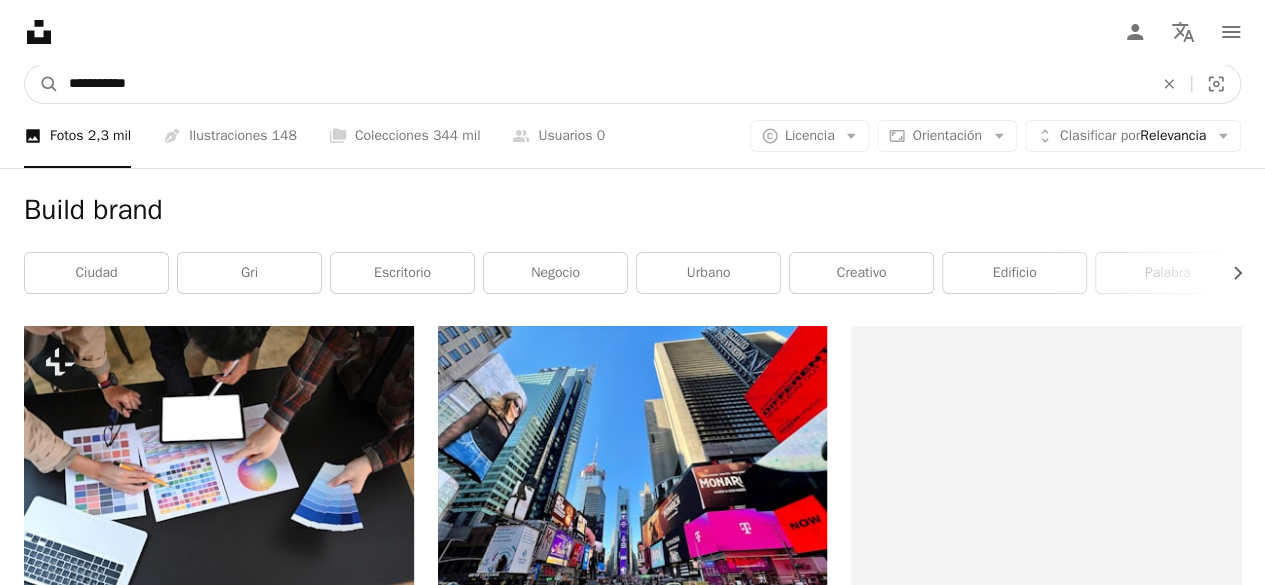click on "**********" at bounding box center [603, 84] 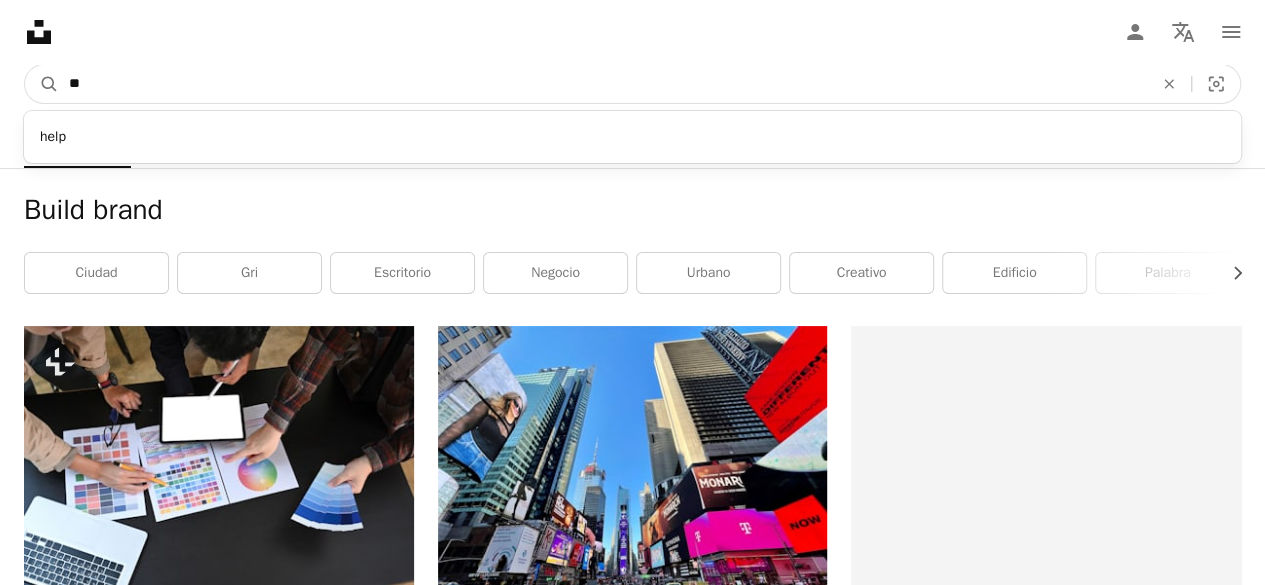 type on "*" 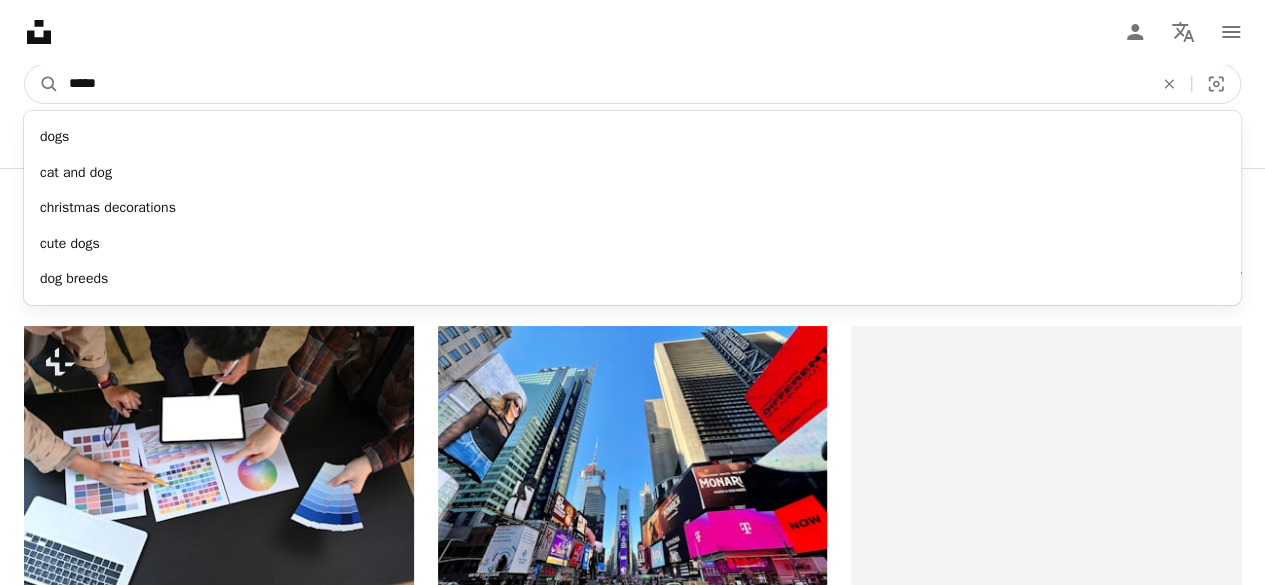type on "******" 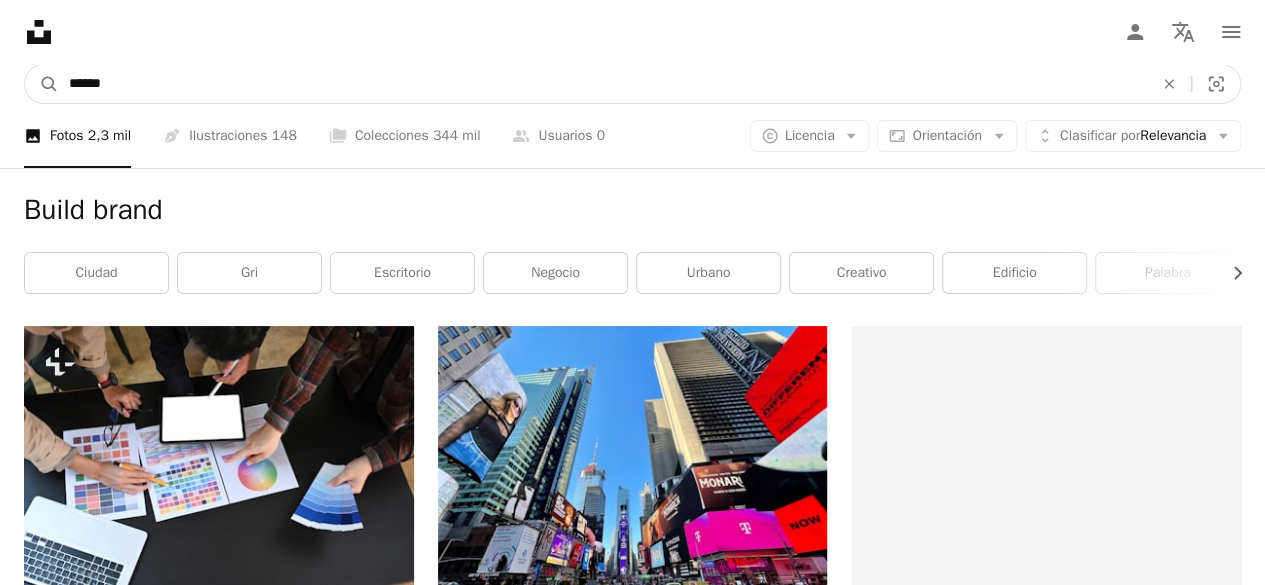 click on "A magnifying glass" at bounding box center (42, 84) 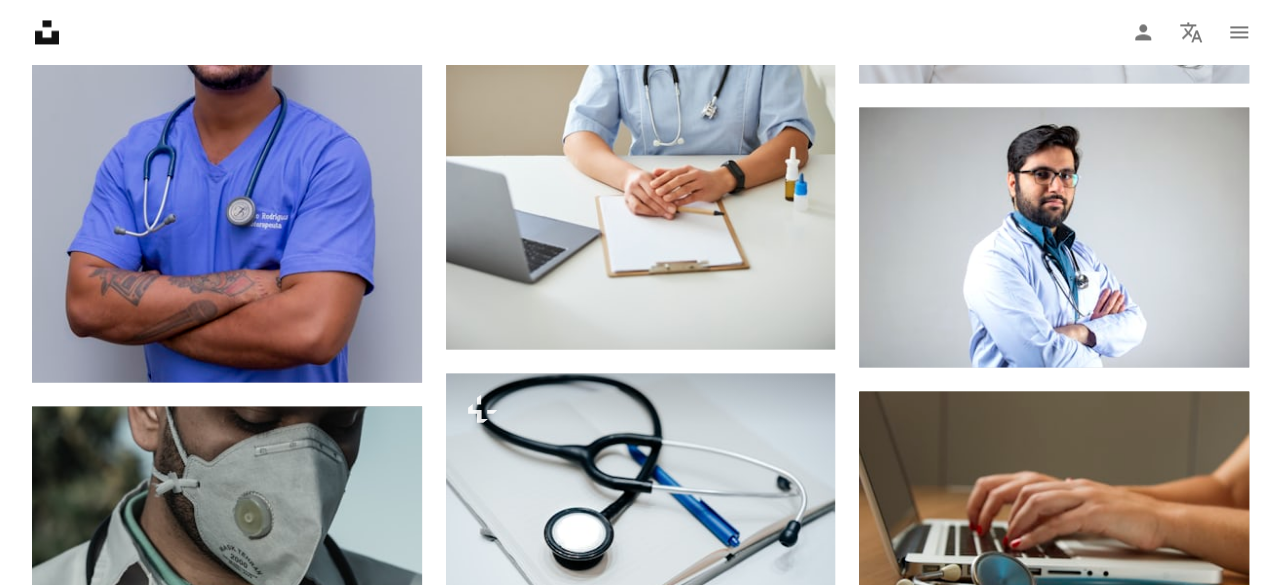 scroll, scrollTop: 1642, scrollLeft: 0, axis: vertical 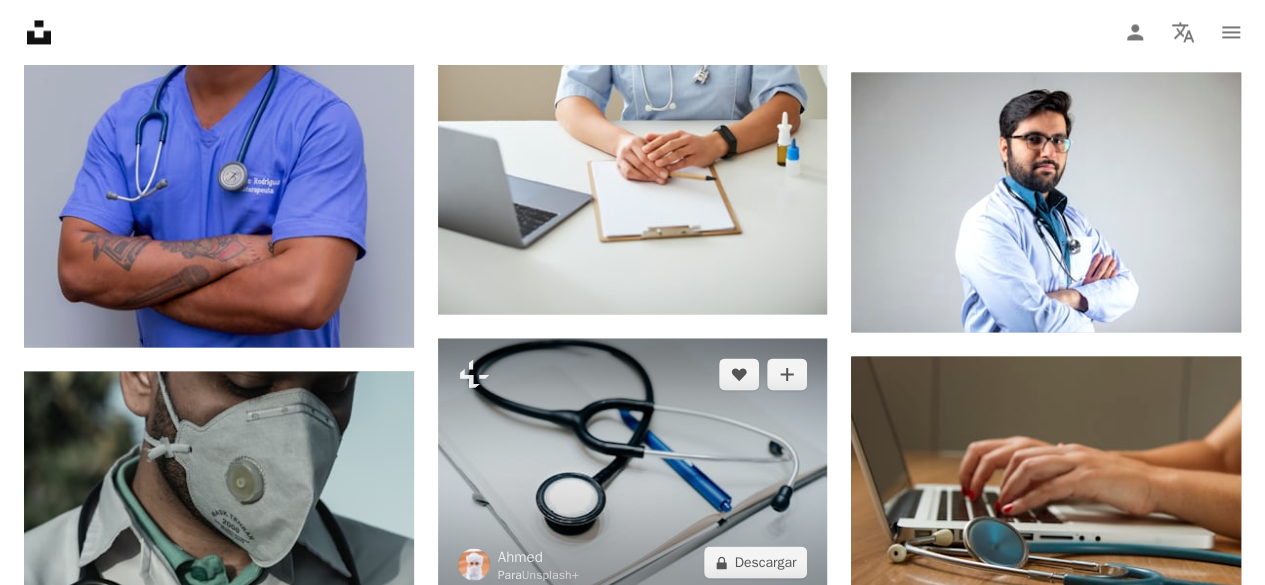 click at bounding box center [633, 468] 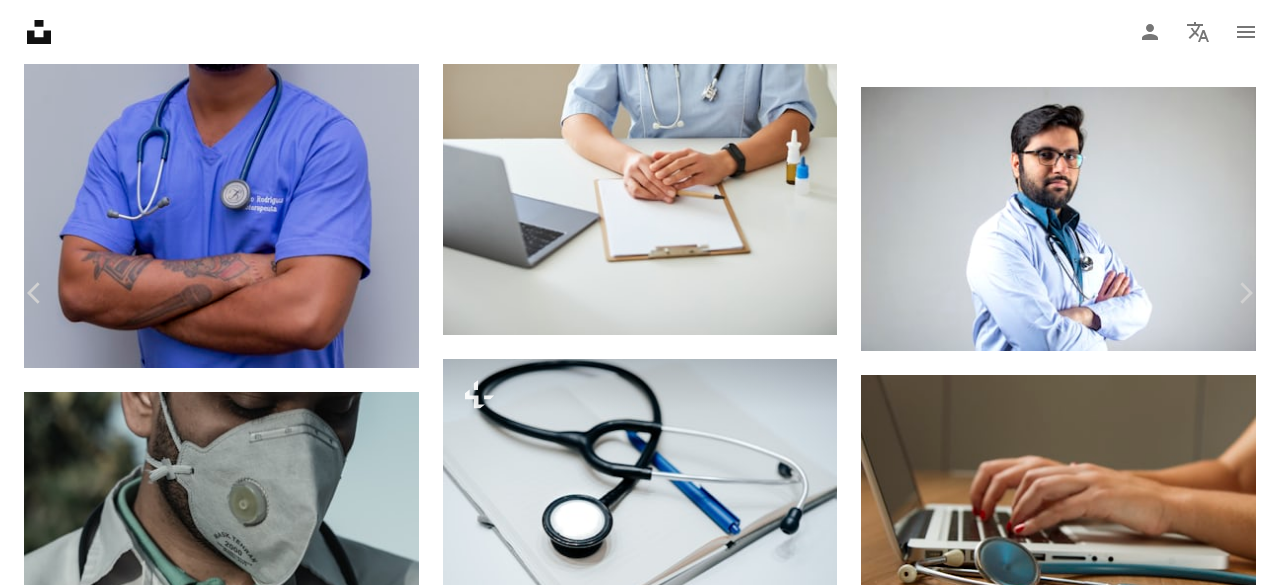 scroll, scrollTop: 2210, scrollLeft: 0, axis: vertical 